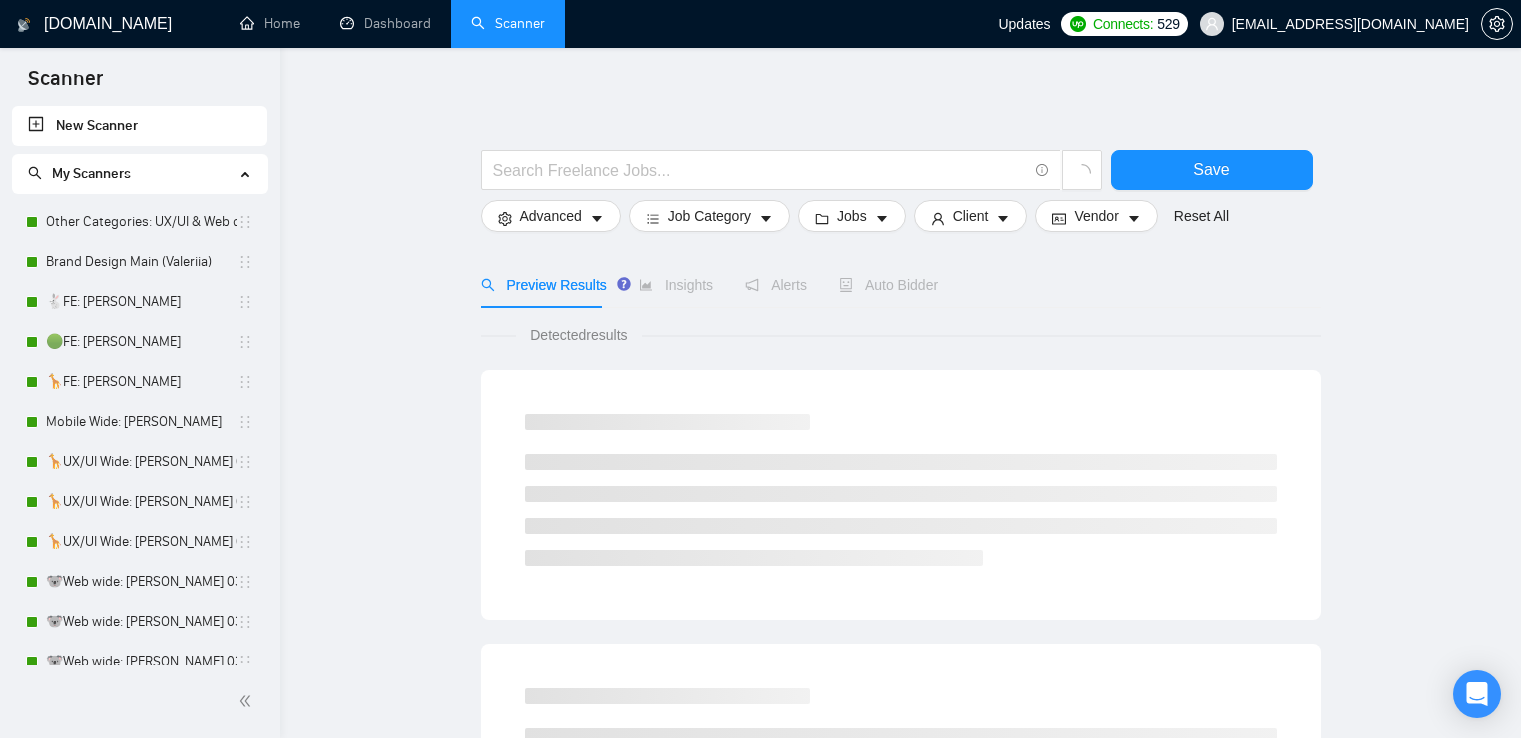 scroll, scrollTop: 0, scrollLeft: 0, axis: both 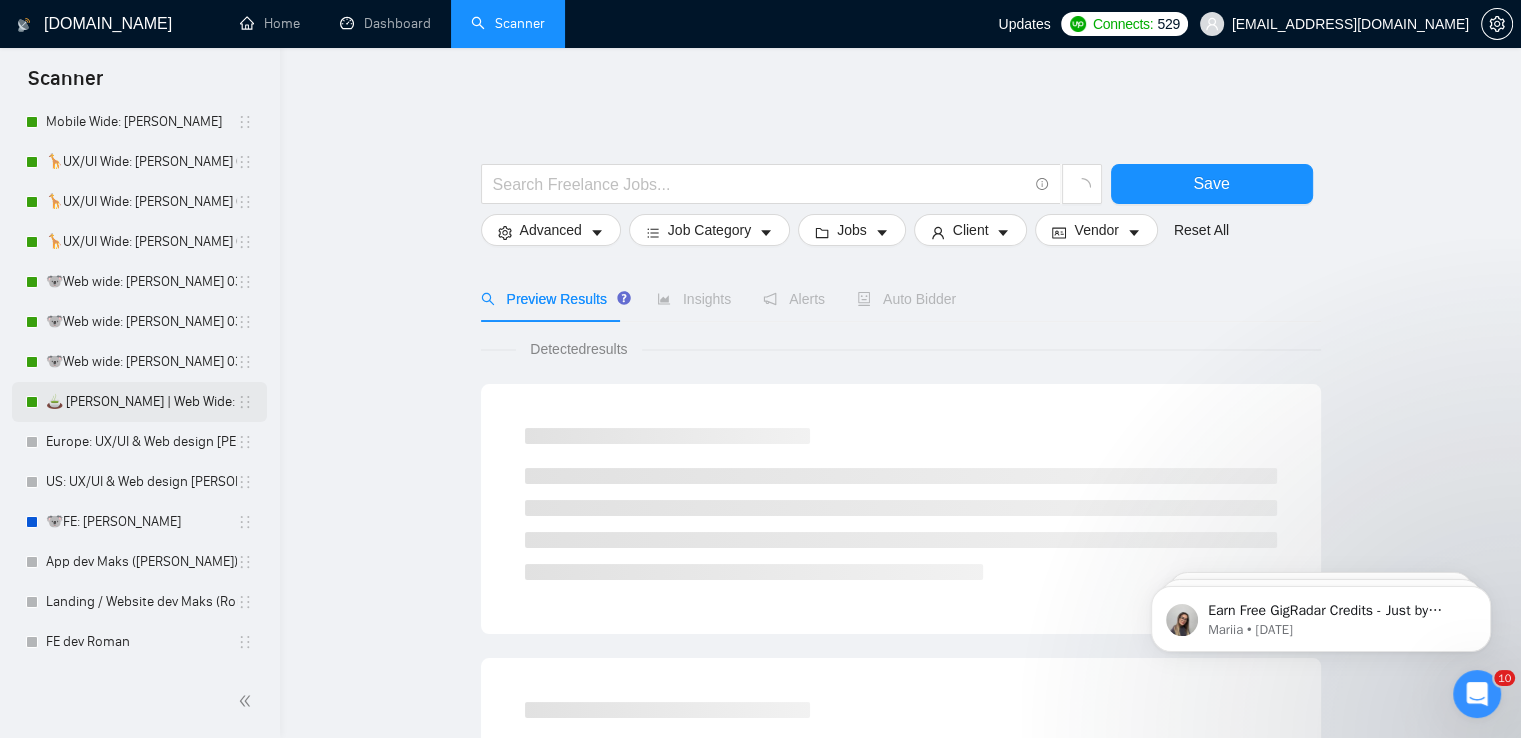 click on "🍵 [PERSON_NAME] | Web Wide: 23/07 - Bid in Range" at bounding box center [141, 402] 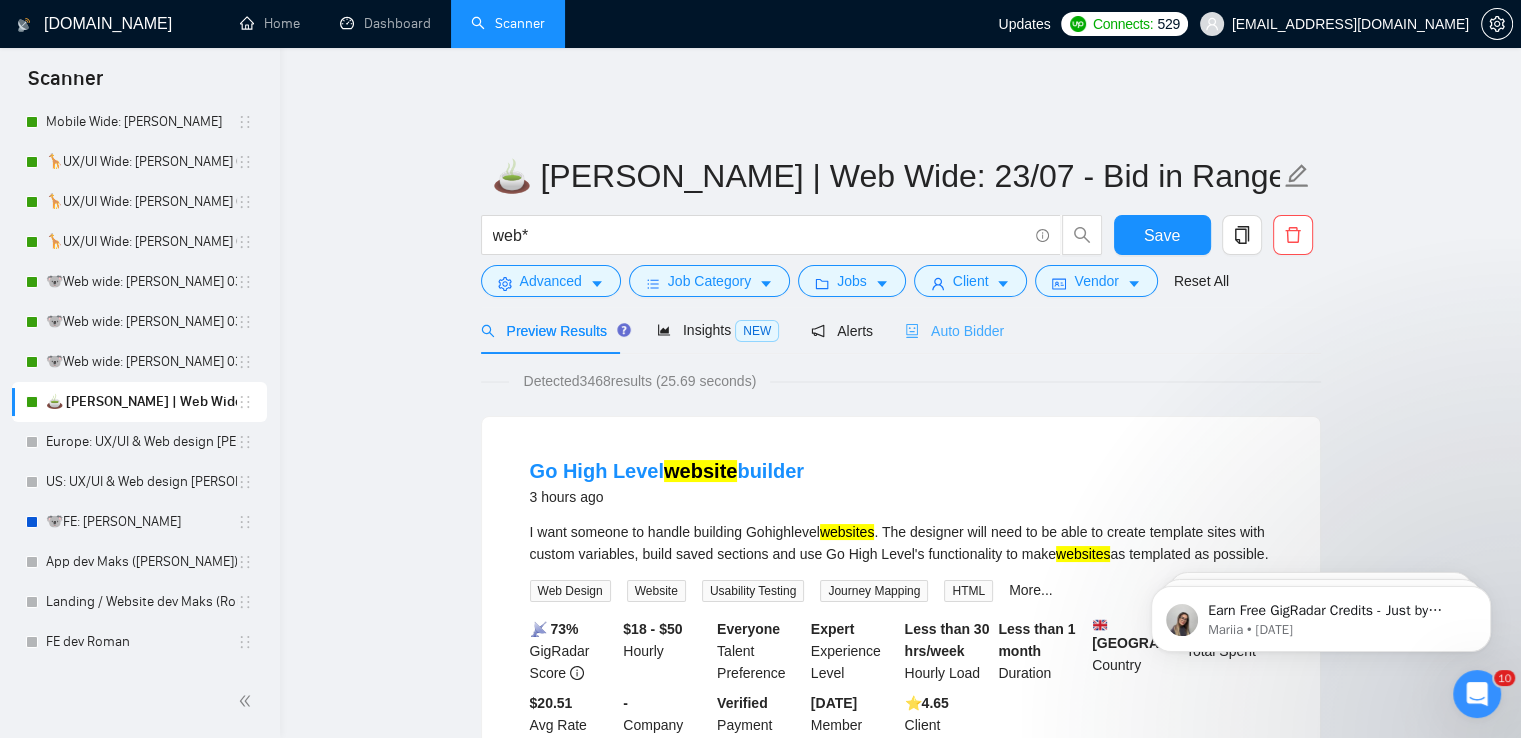 click on "Auto Bidder" at bounding box center [954, 330] 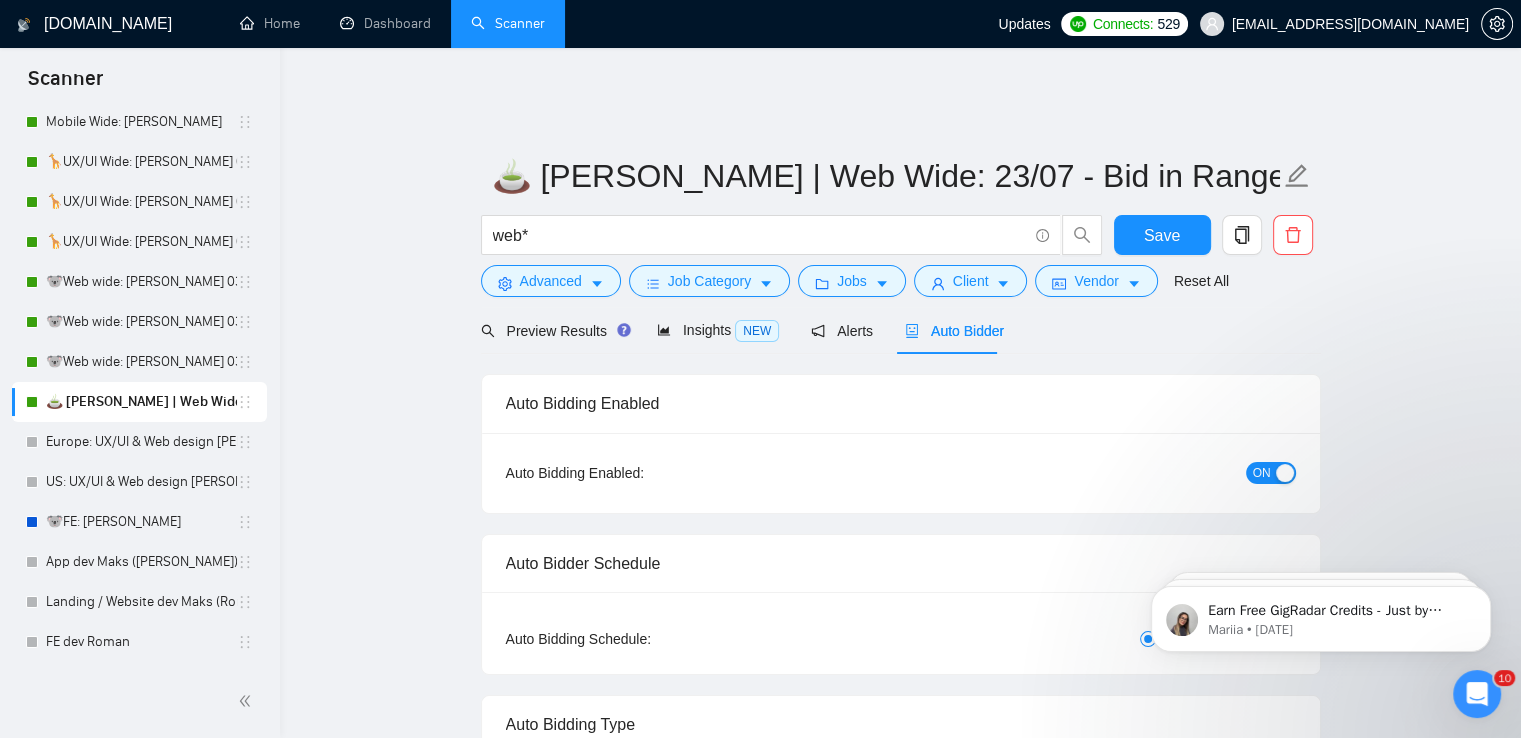 type 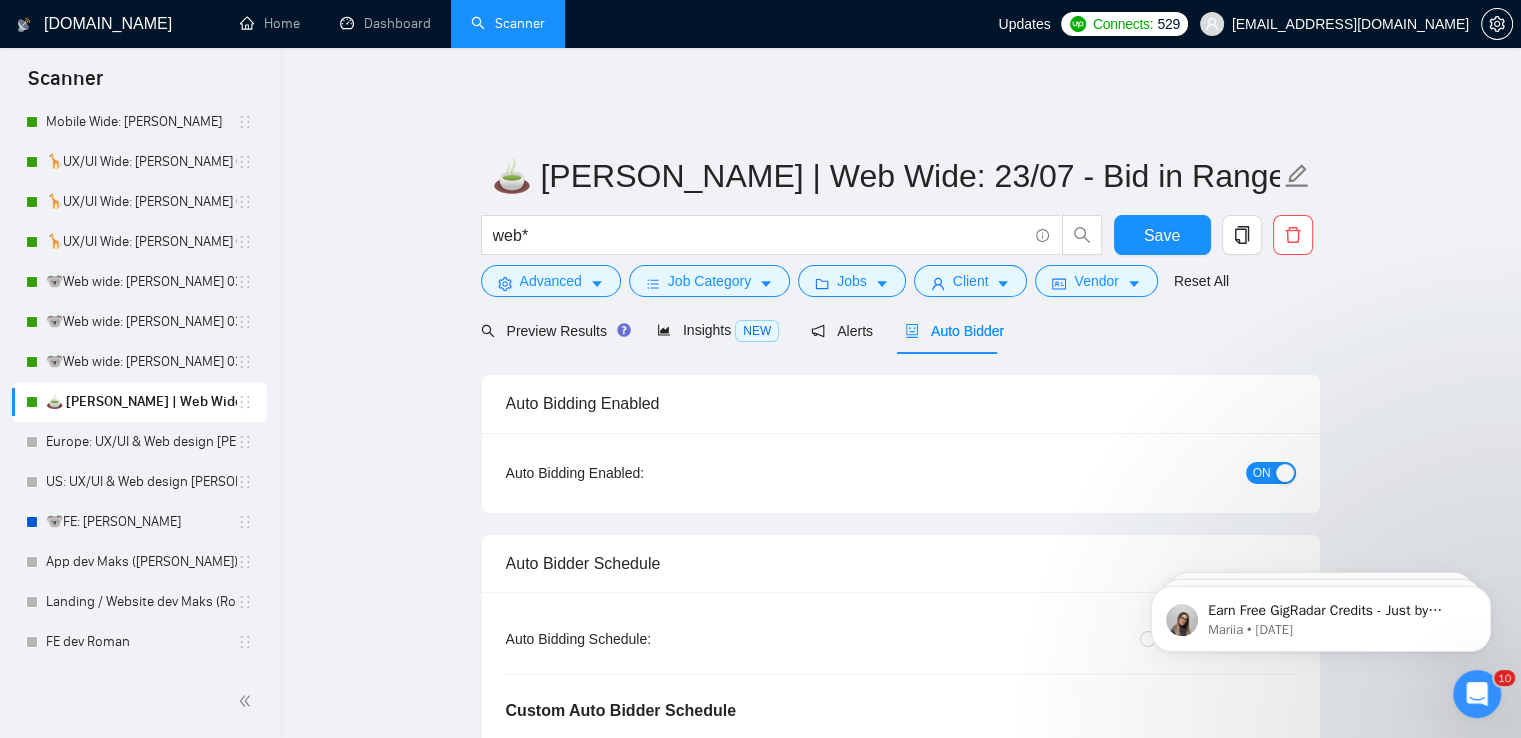 type 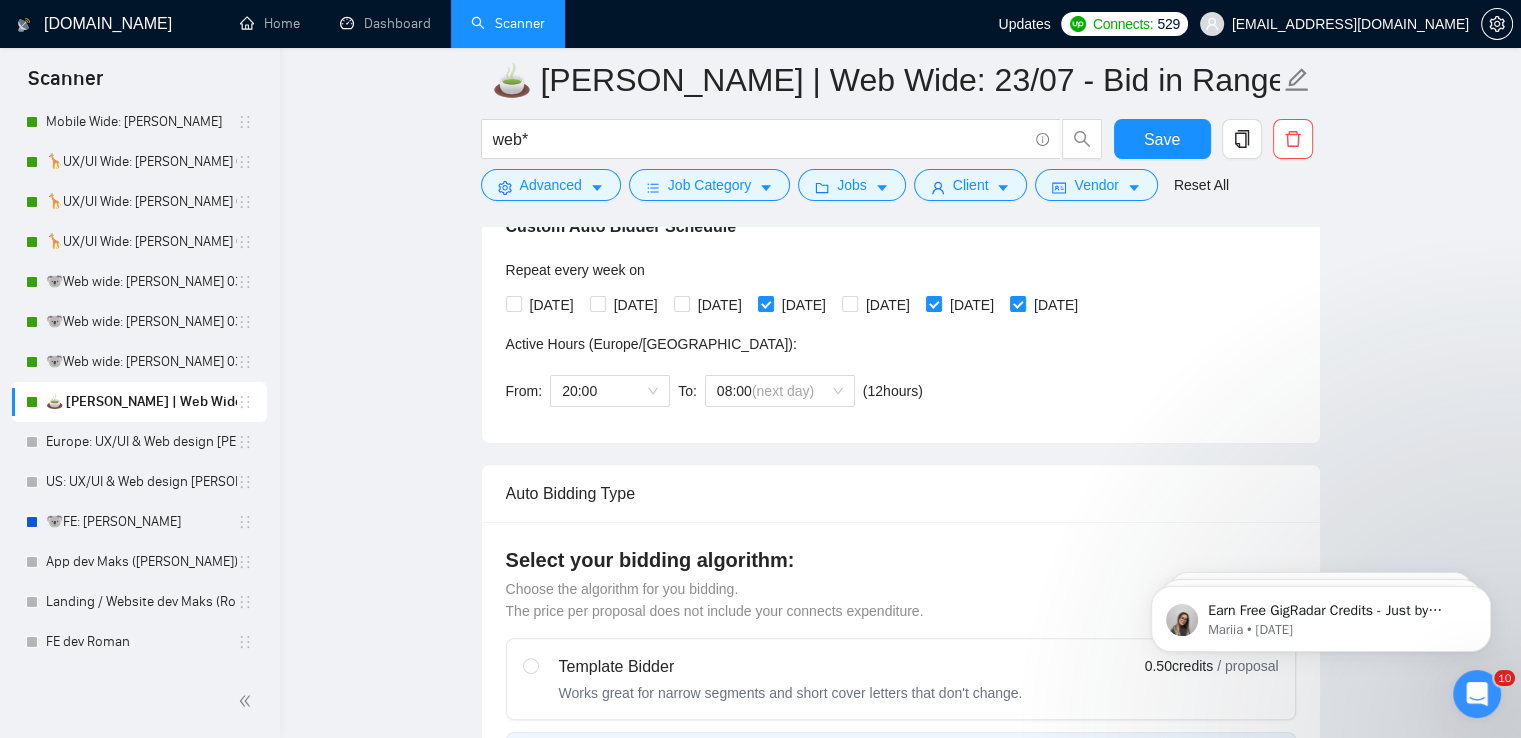 scroll, scrollTop: 400, scrollLeft: 0, axis: vertical 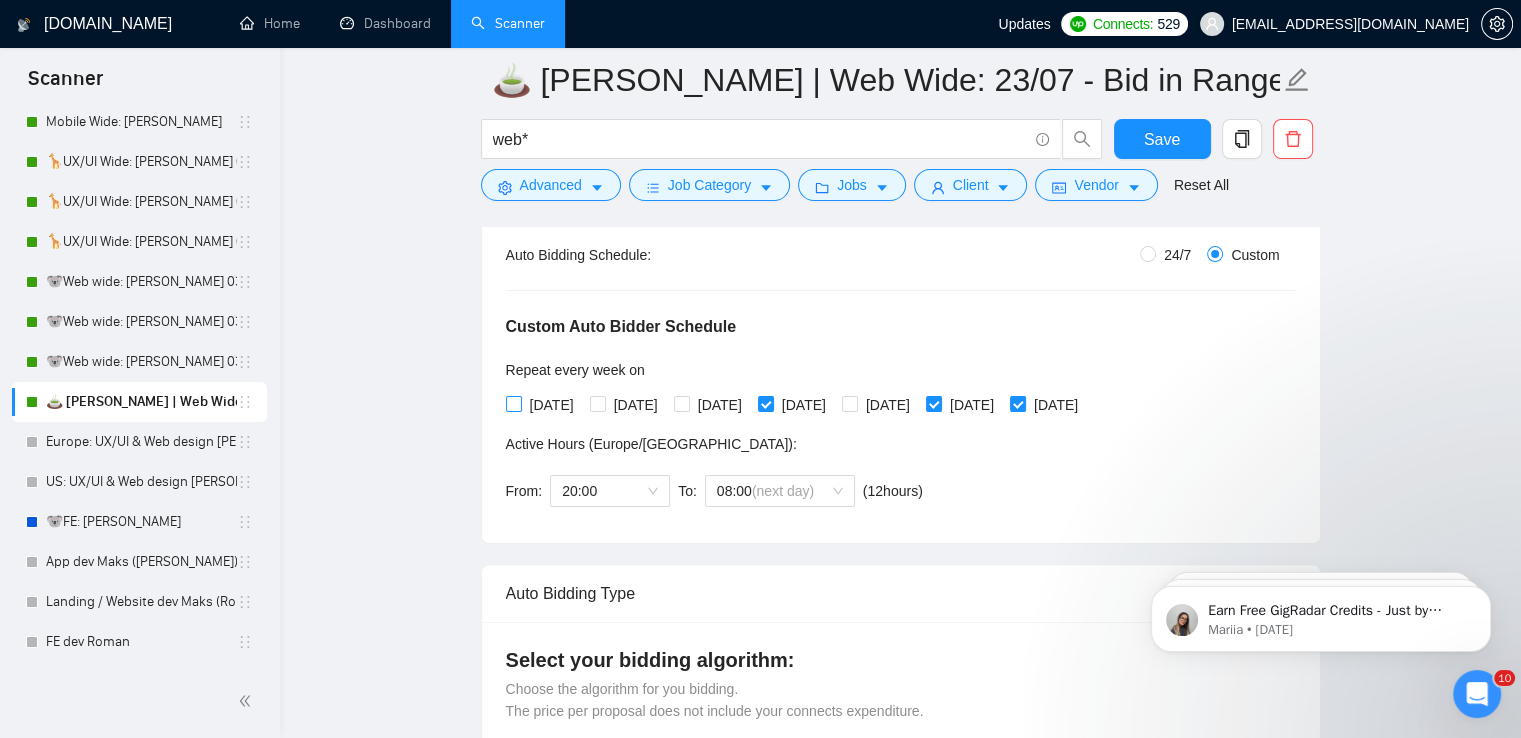 click on "[DATE]" at bounding box center (513, 403) 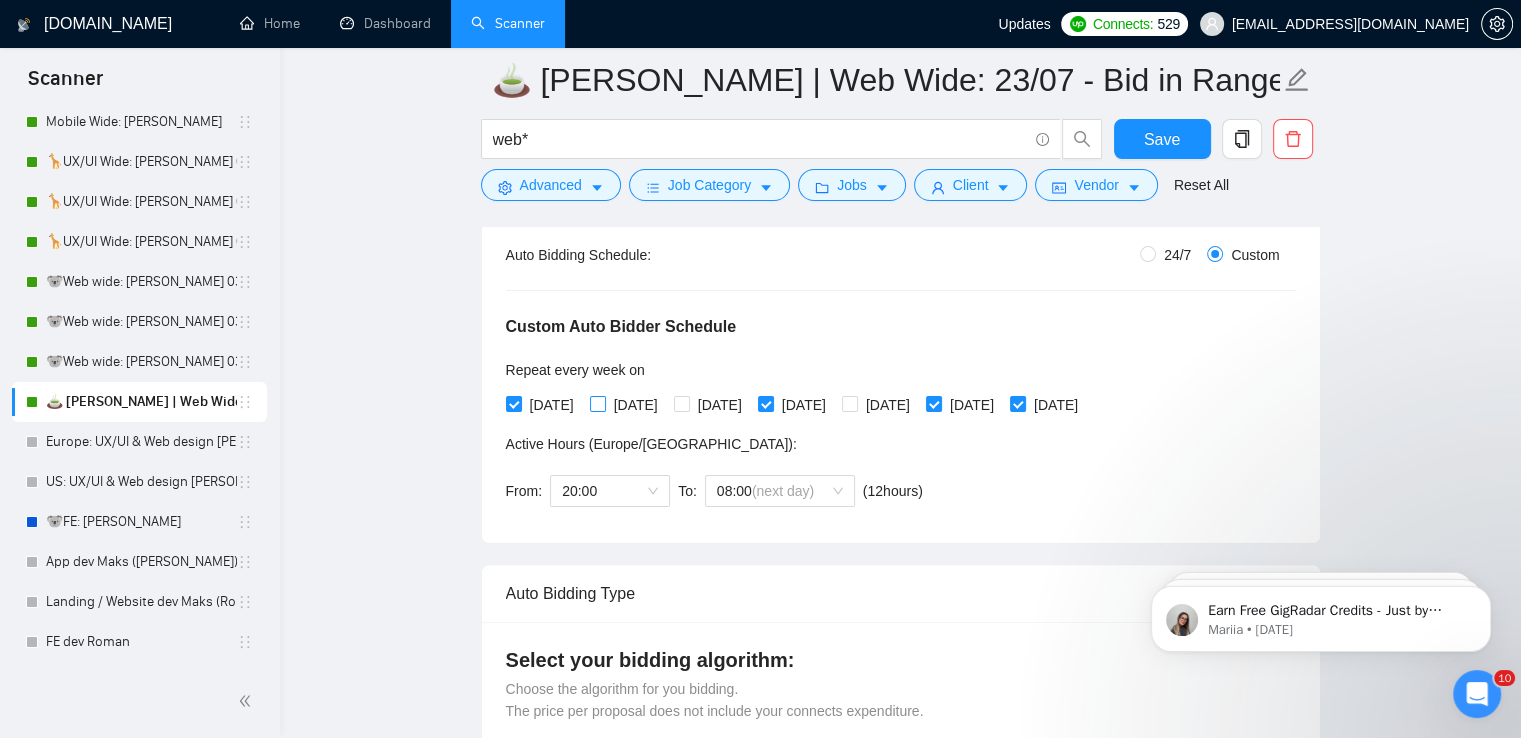 click on "[DATE]" at bounding box center (636, 405) 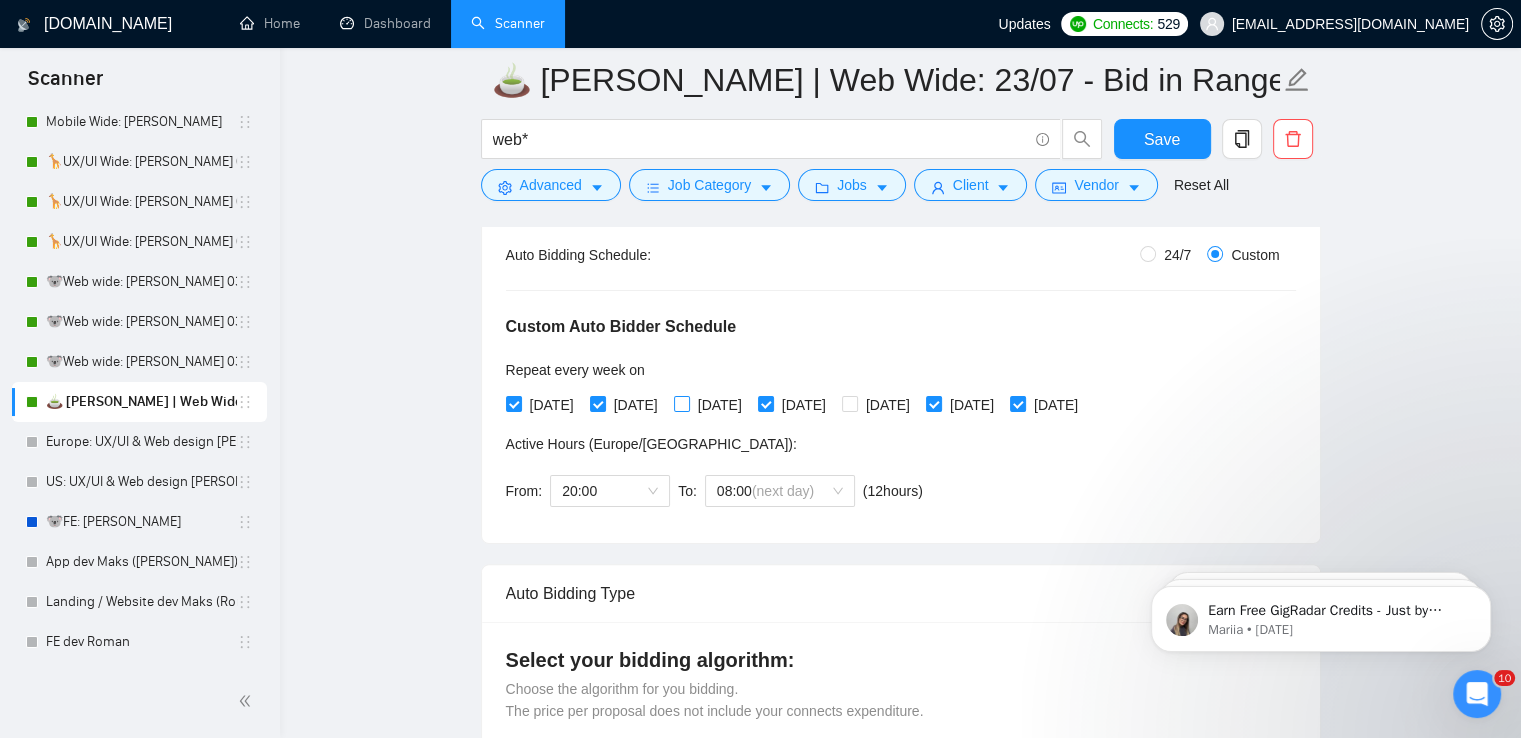 click on "[DATE]" at bounding box center (720, 405) 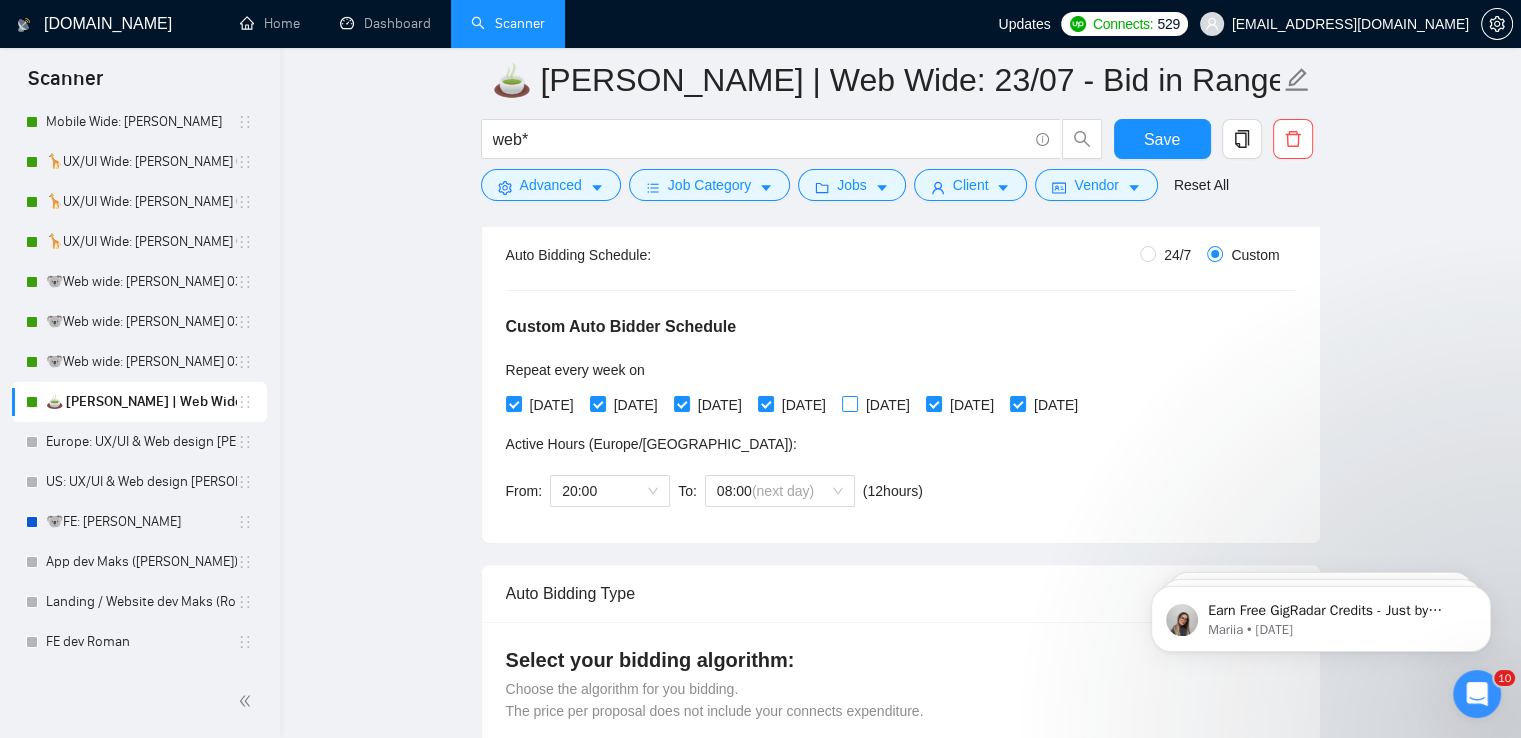 click on "[DATE]" at bounding box center [849, 403] 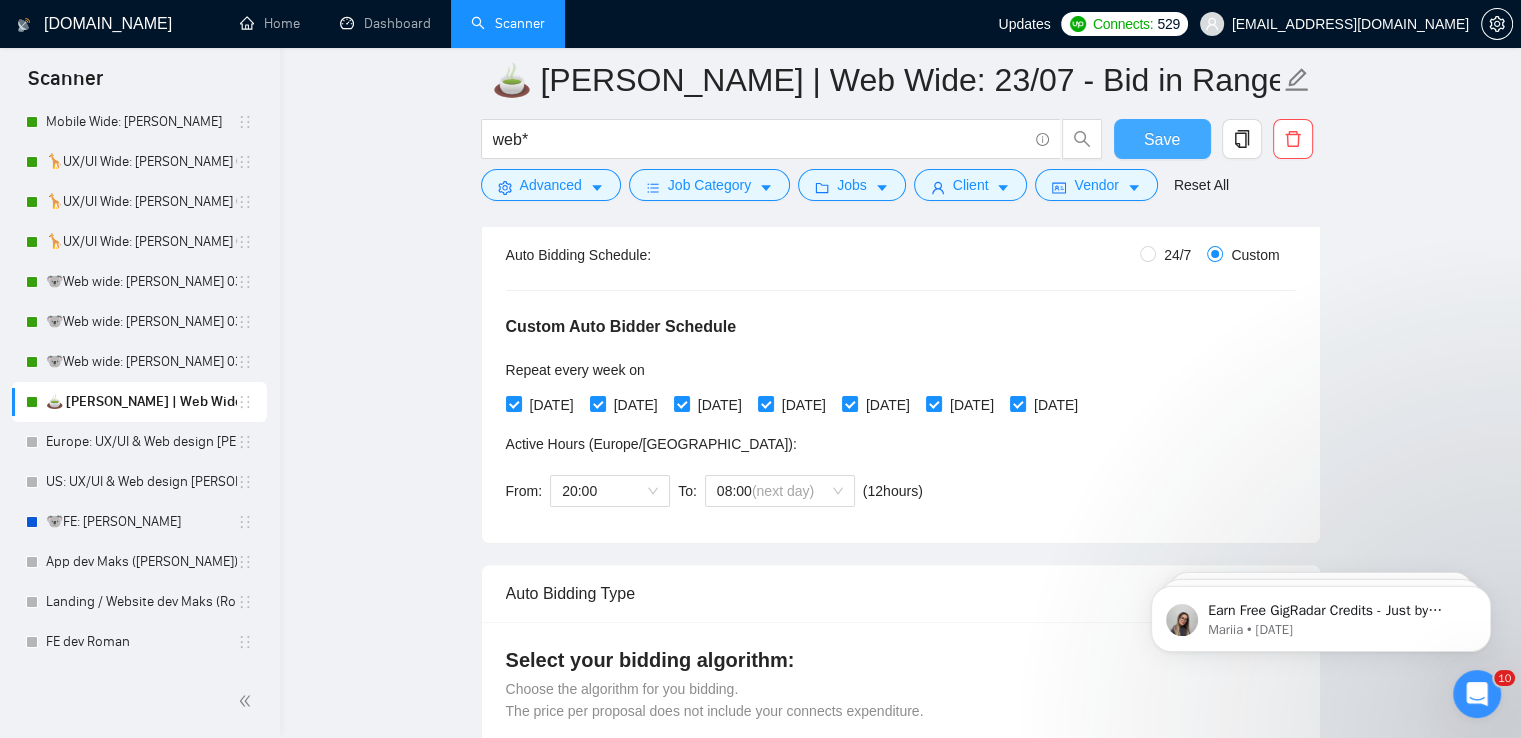 click on "Save" at bounding box center [1162, 139] 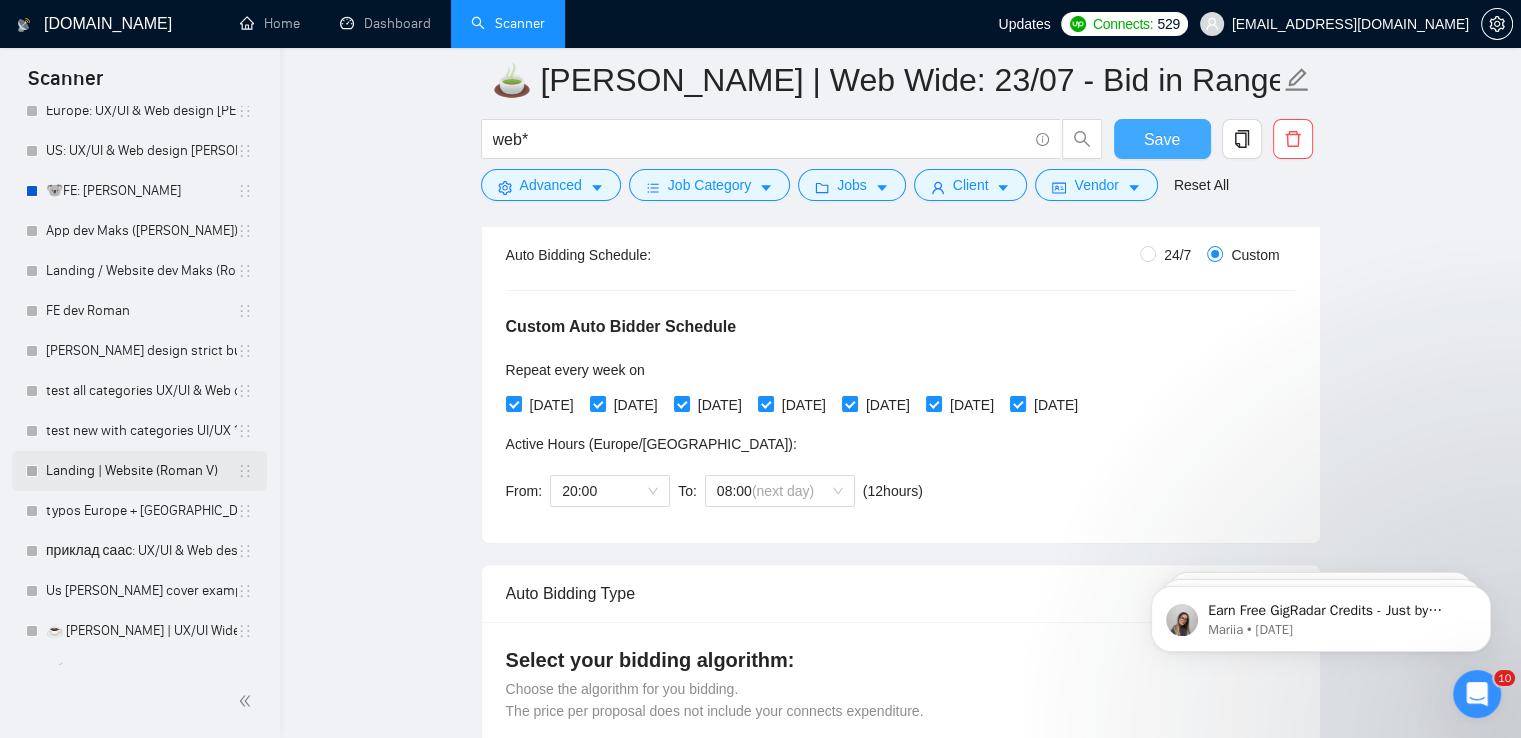 scroll, scrollTop: 657, scrollLeft: 0, axis: vertical 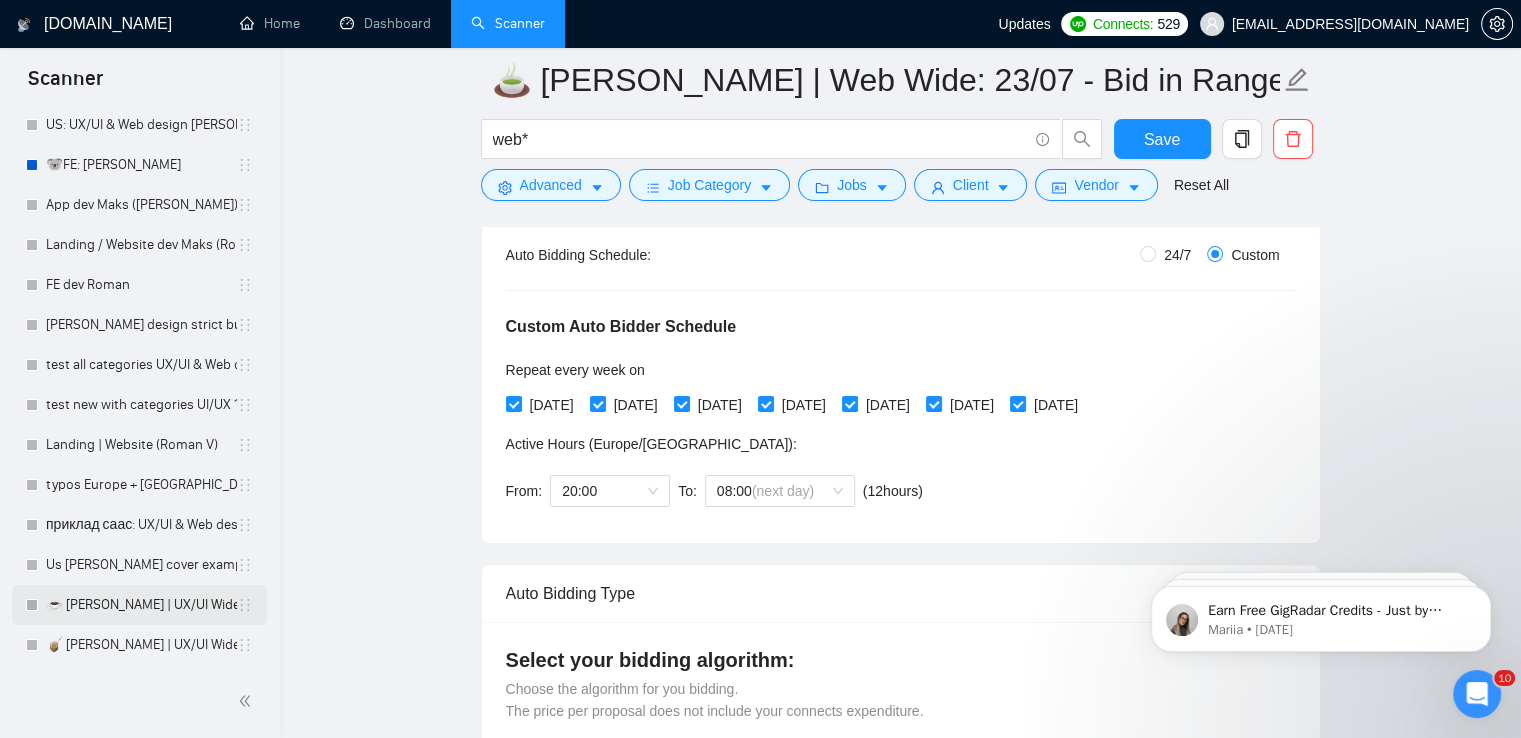 click on "☕ [PERSON_NAME] | UX/UI Wide: 29/07 - Bid in Range" at bounding box center [141, 605] 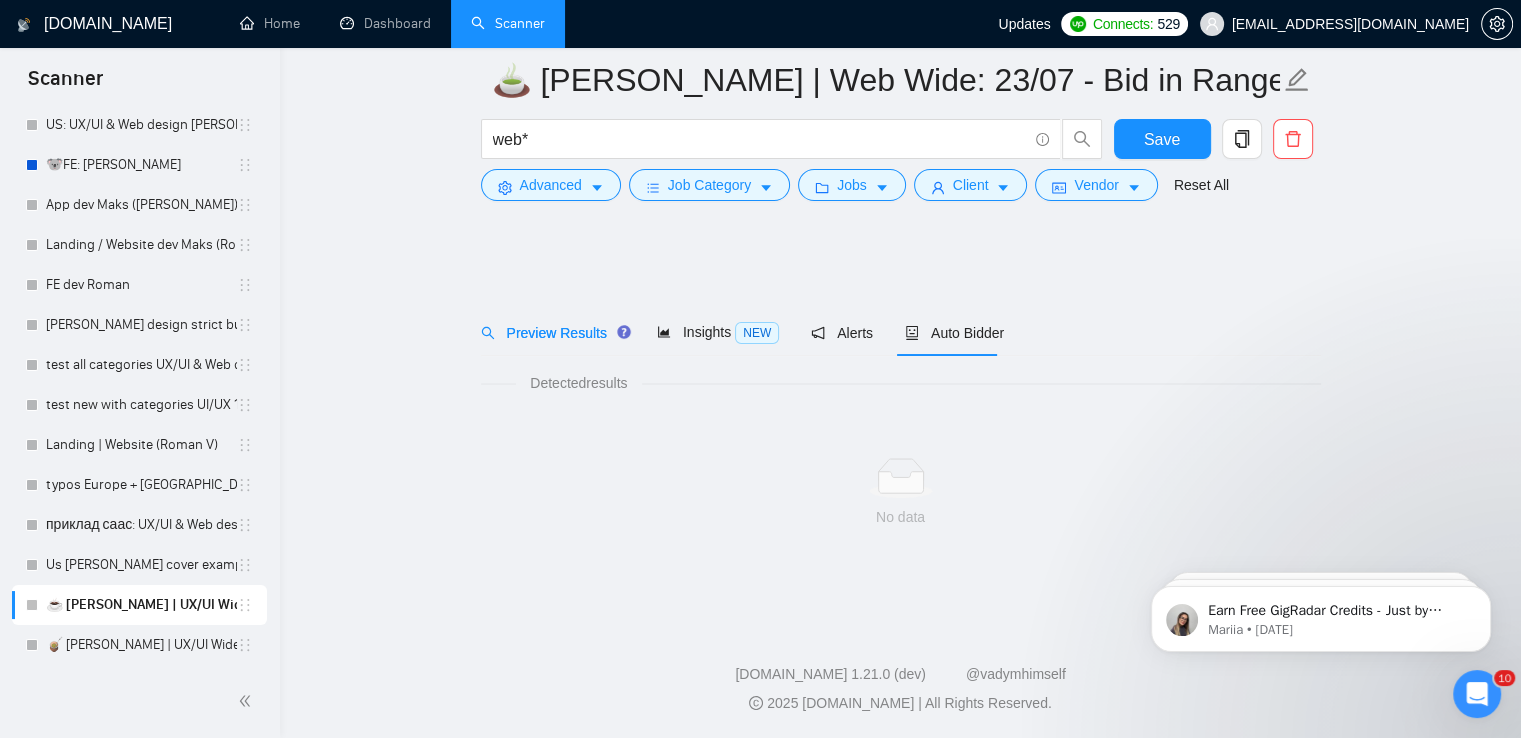 scroll, scrollTop: 0, scrollLeft: 0, axis: both 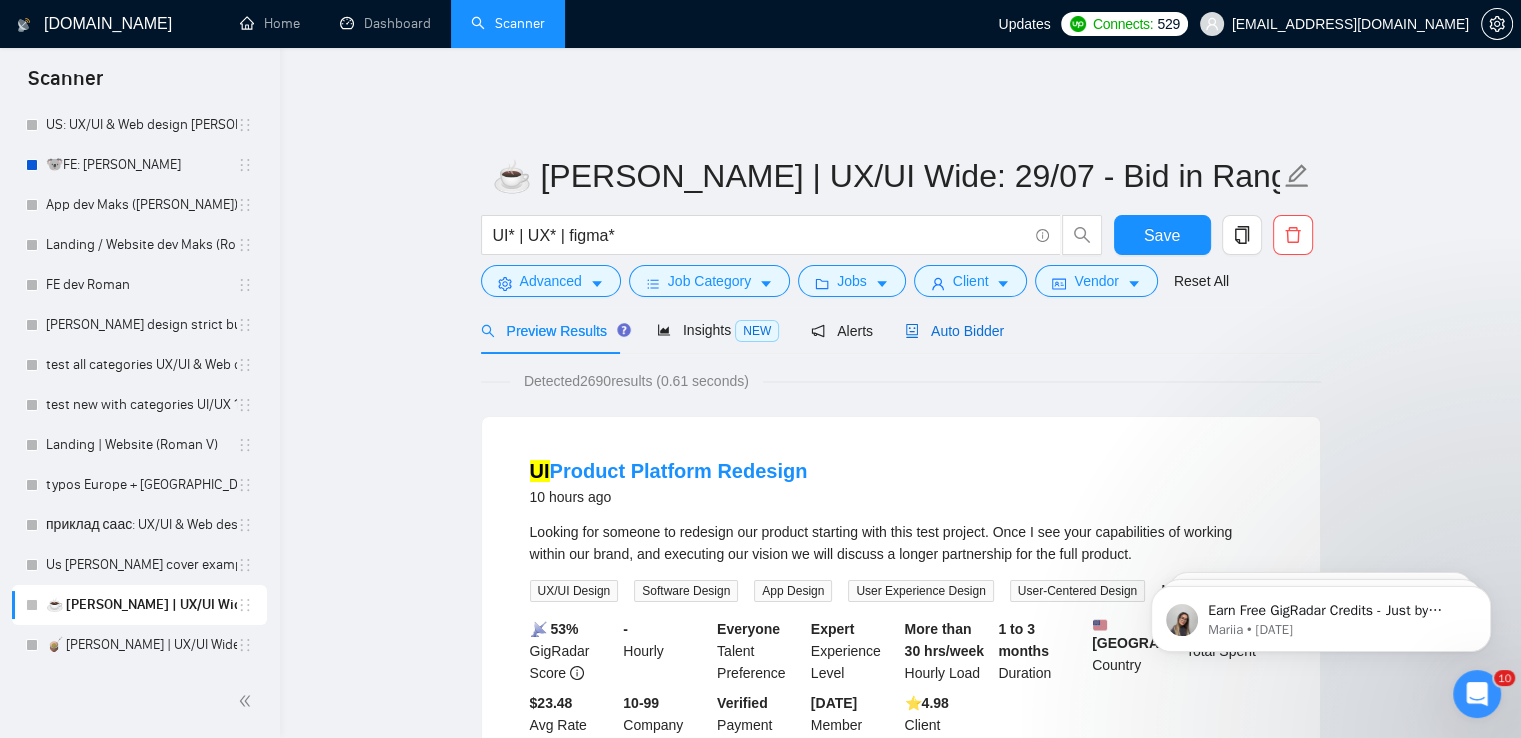 click on "Auto Bidder" at bounding box center (954, 331) 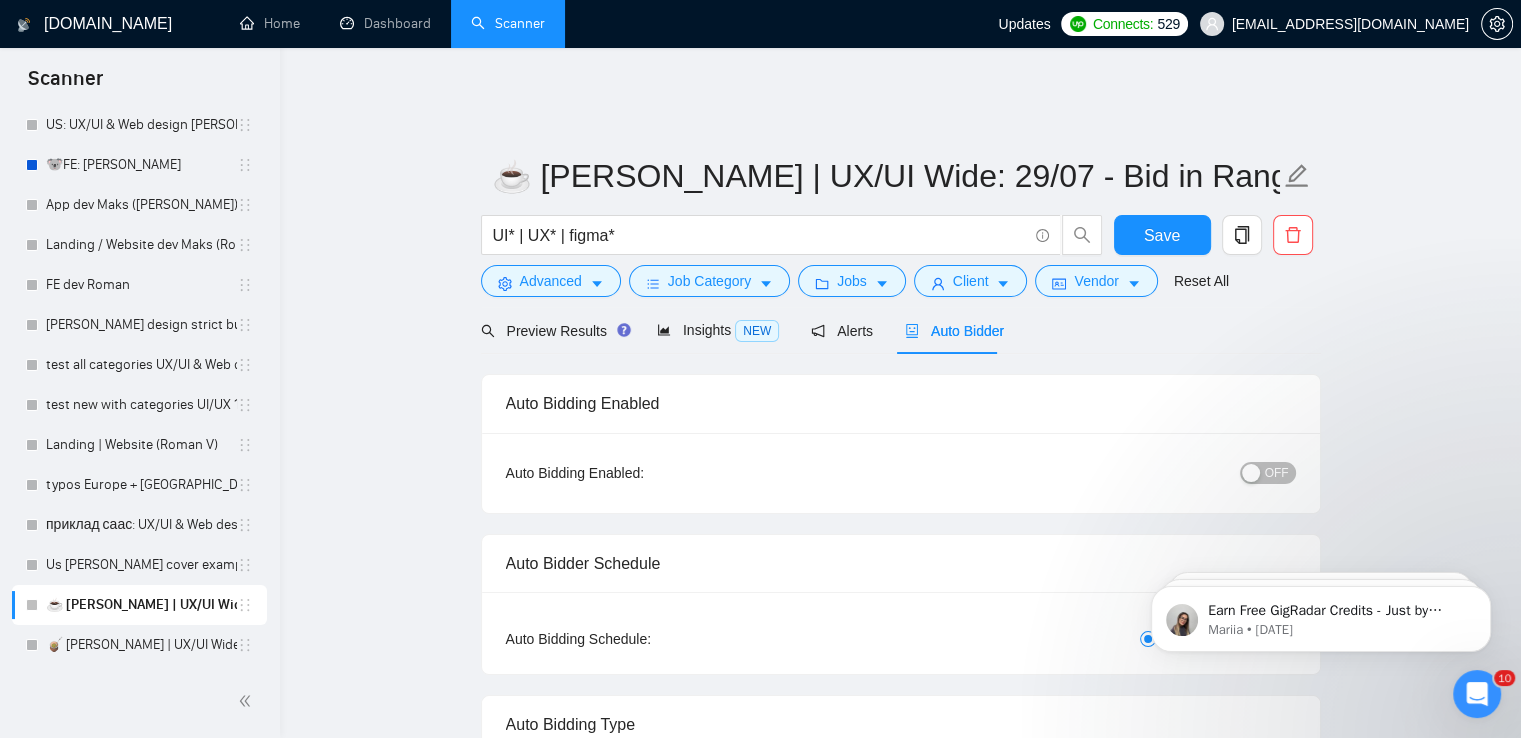 radio on "false" 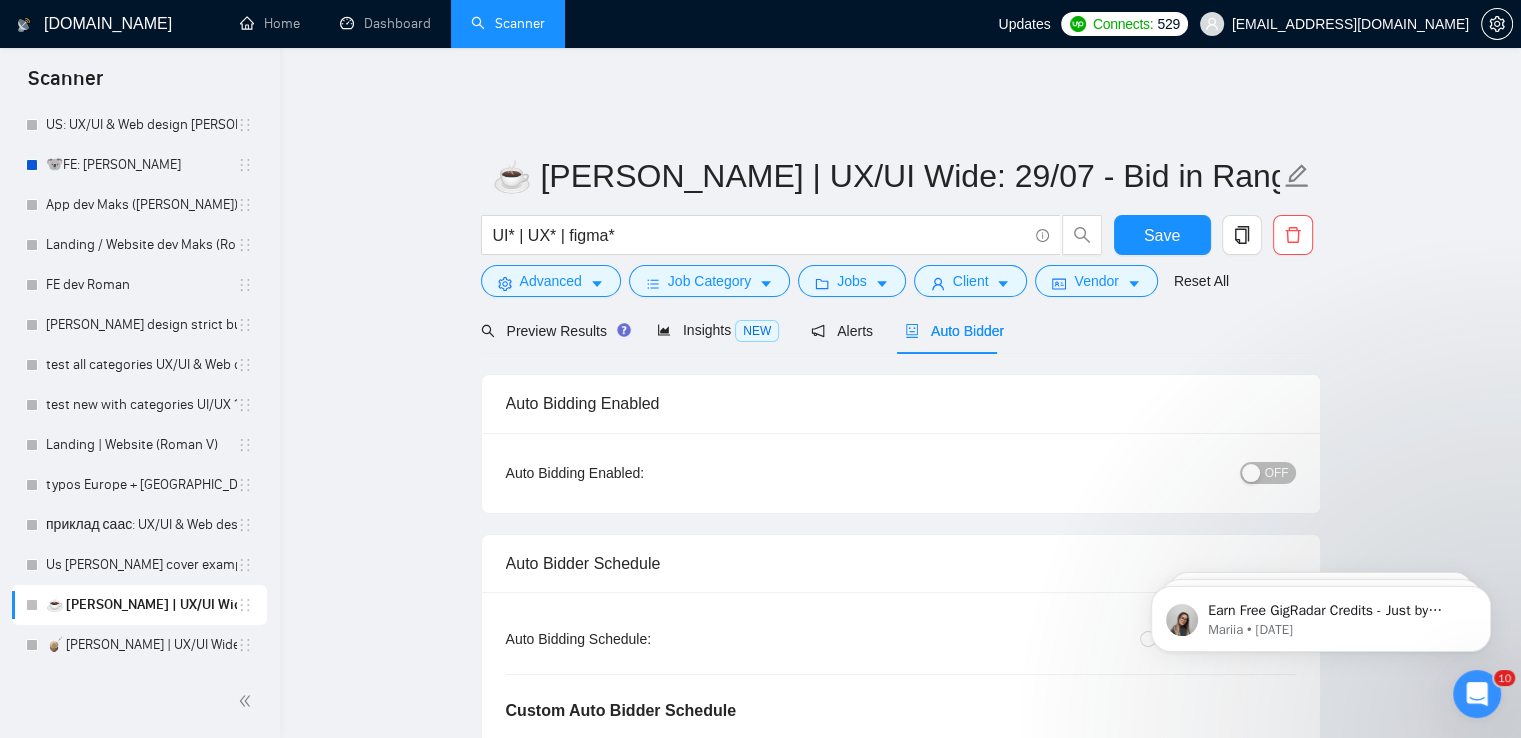type 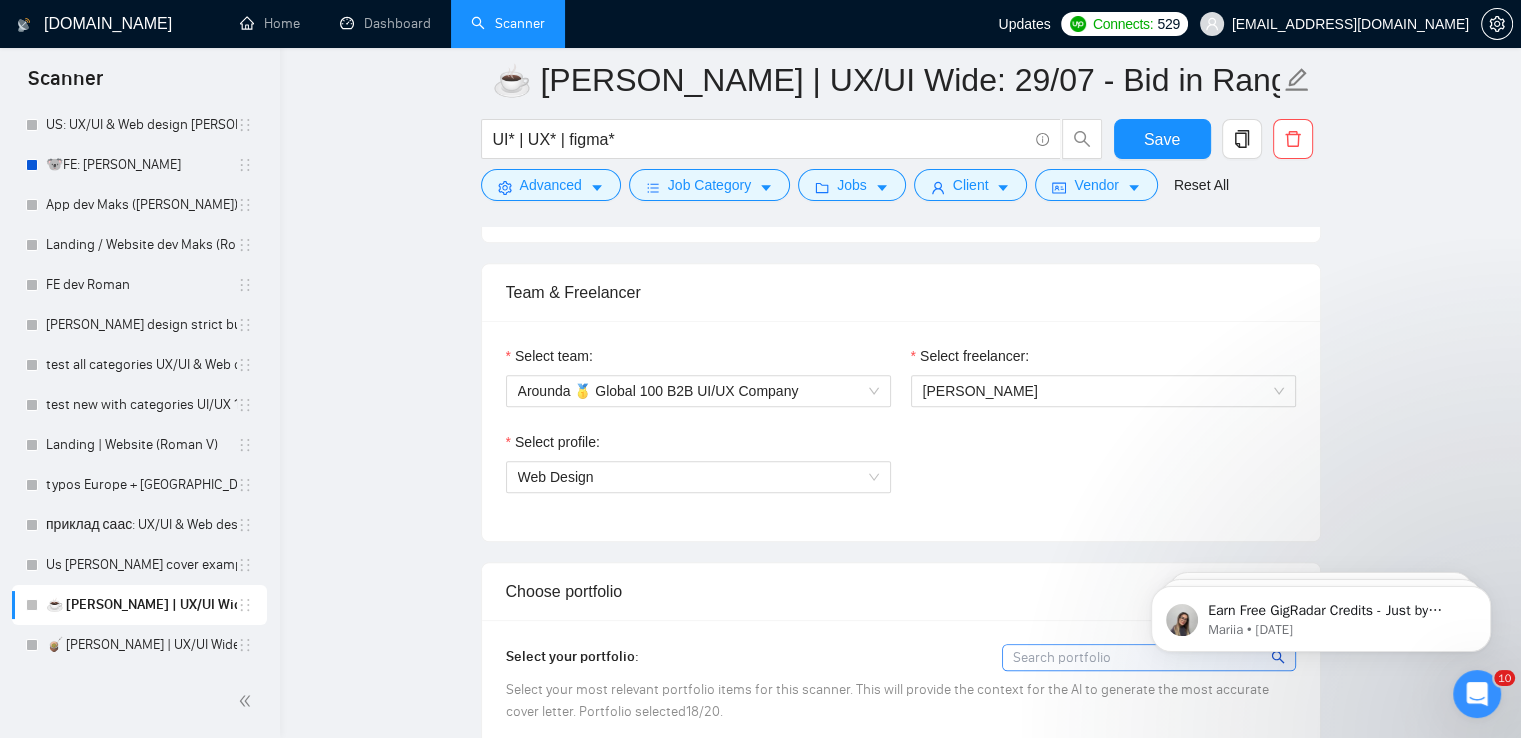 scroll, scrollTop: 1400, scrollLeft: 0, axis: vertical 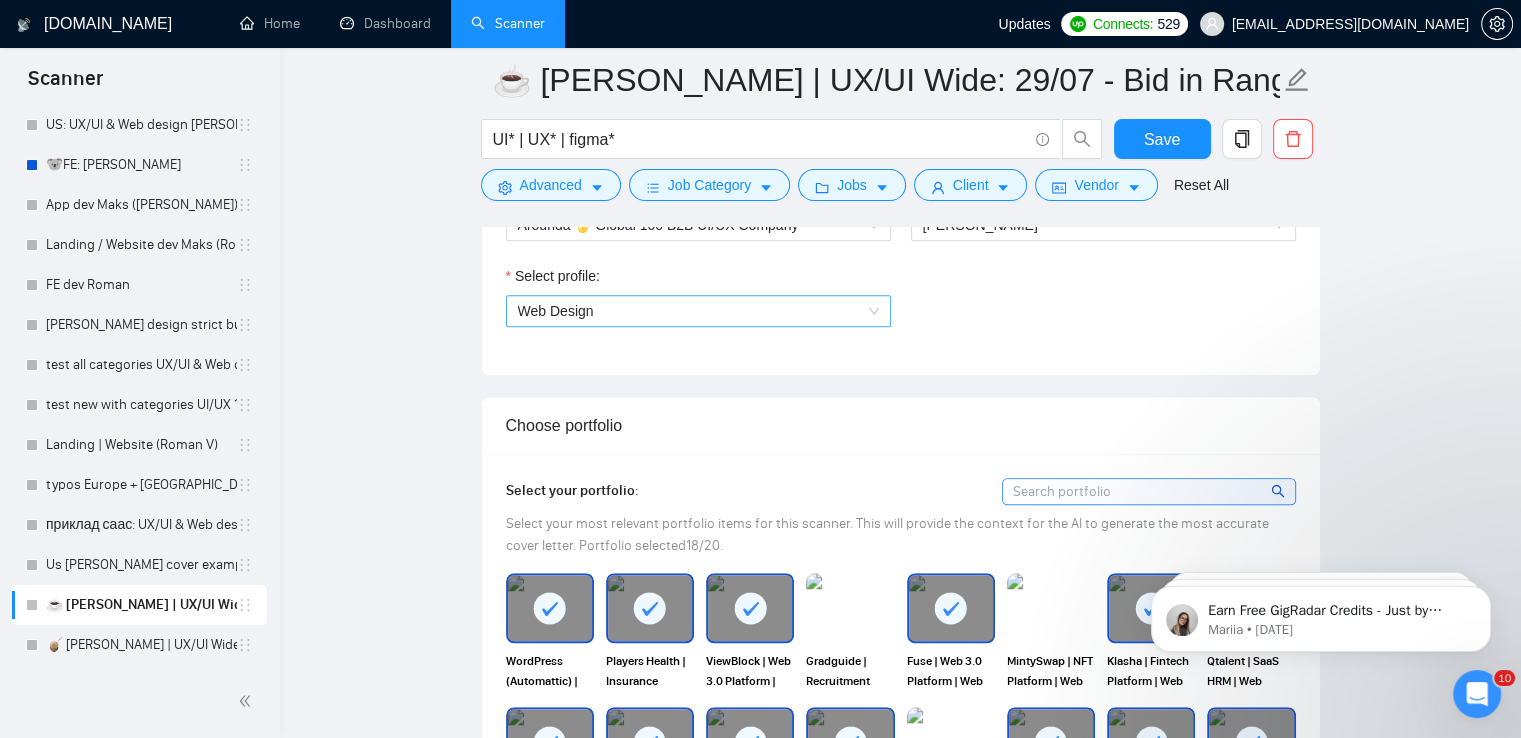 click on "Web Design" at bounding box center (698, 311) 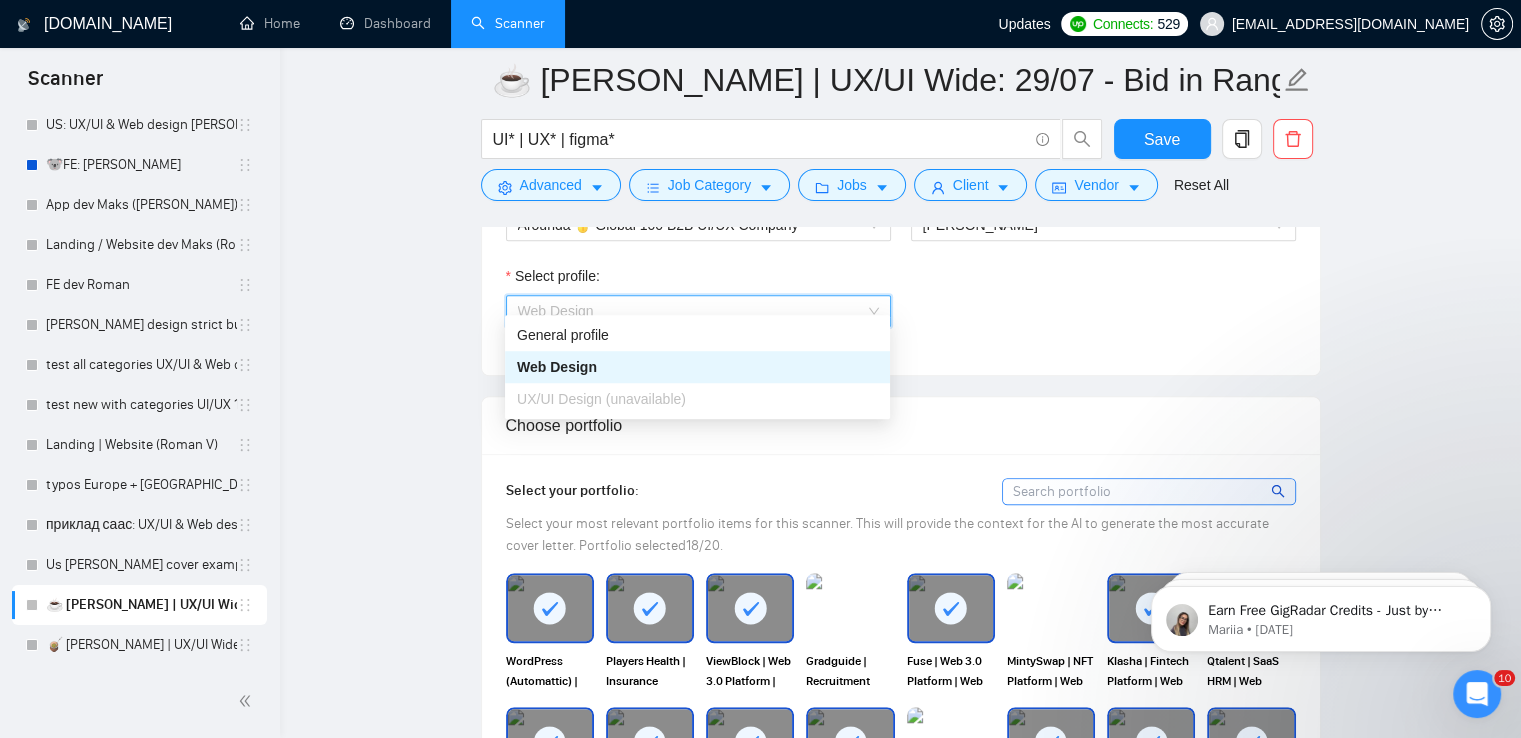 click on "UX/UI Design (unavailable)" at bounding box center (601, 399) 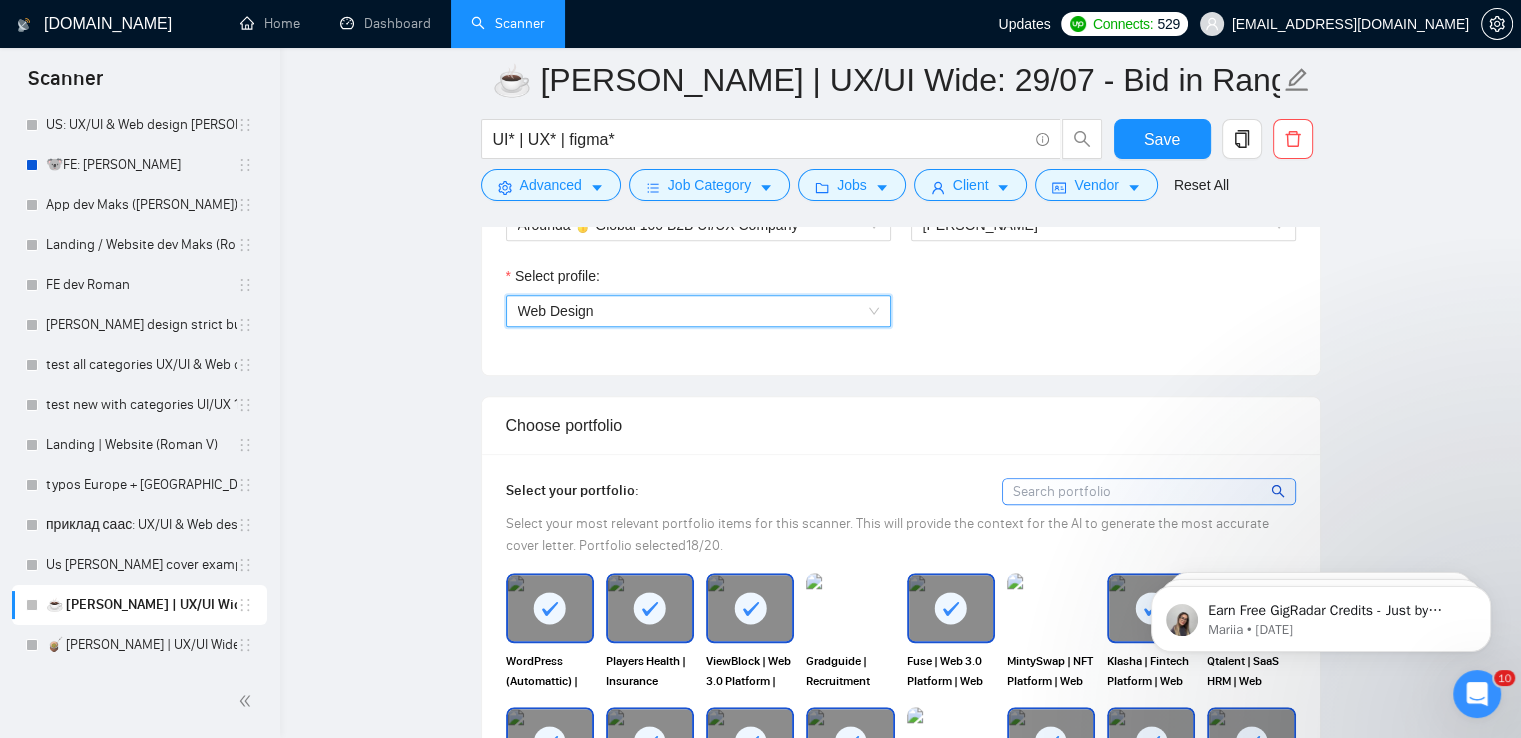 click on "Web Design" at bounding box center (698, 311) 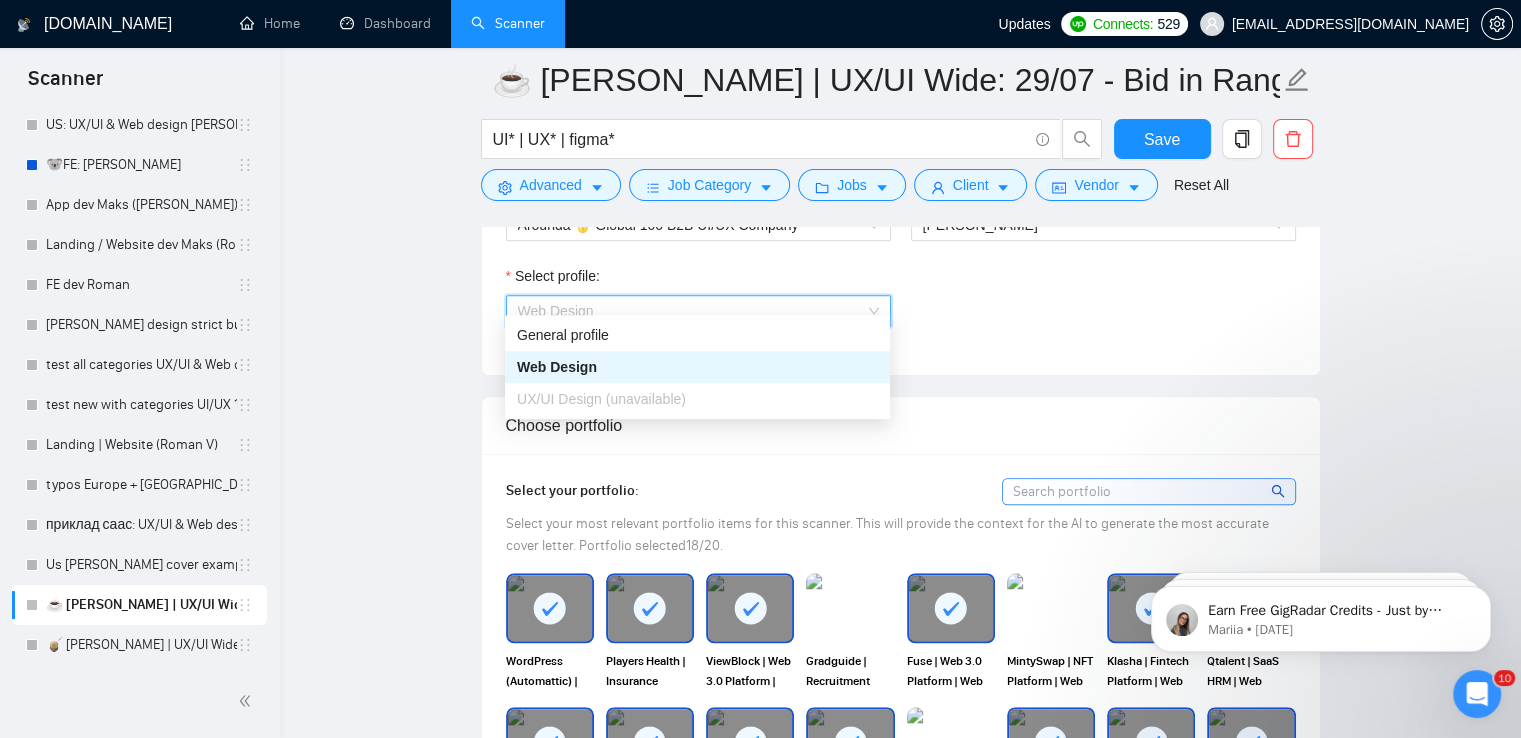 click on "UX/UI Design (unavailable)" at bounding box center [601, 399] 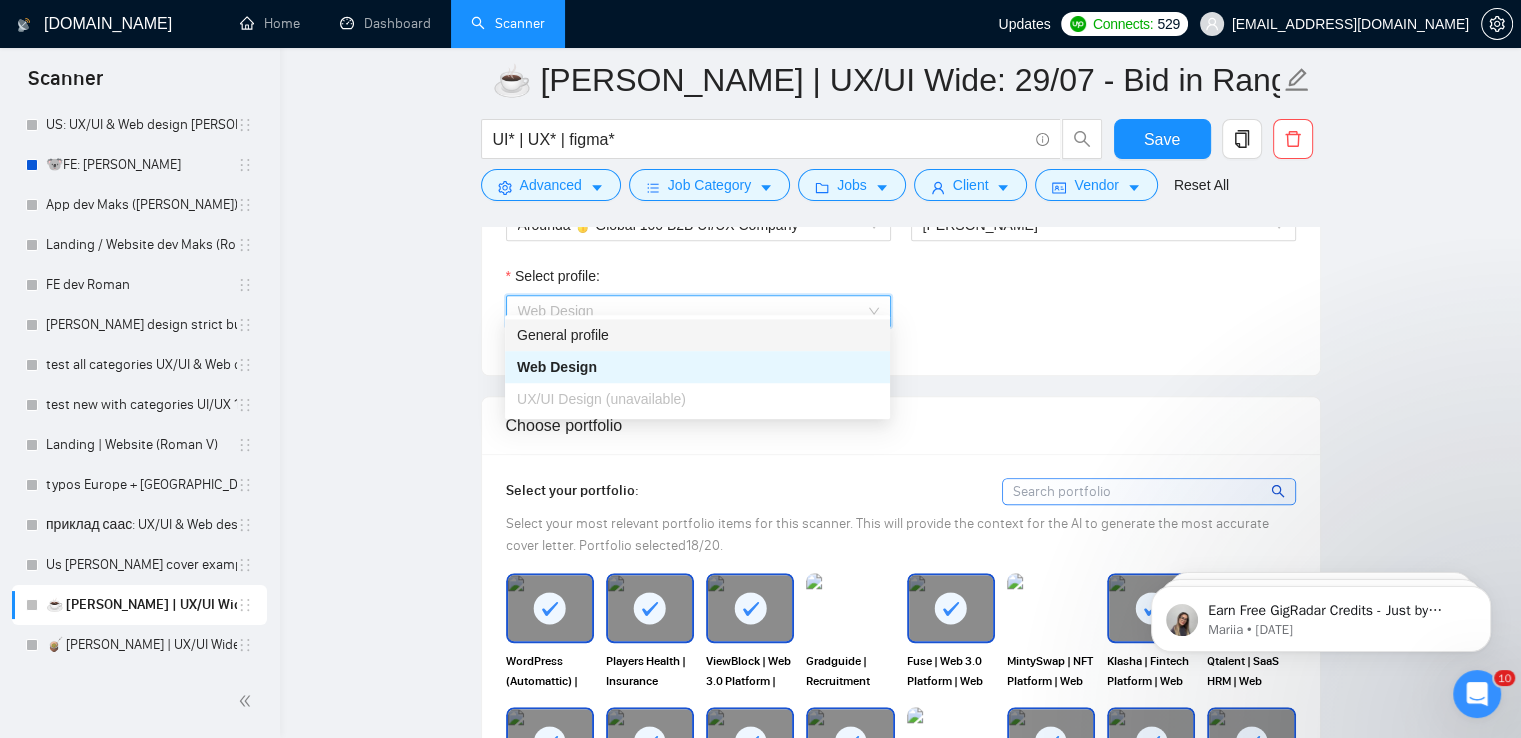 click on "☕ Tina | UX/UI Wide: 29/07 - Bid in Range UI* | UX* | figma* Save Advanced   Job Category   Jobs   Client   Vendor   Reset All Preview Results Insights NEW Alerts Auto Bidder Auto Bidding Enabled Auto Bidding Enabled: OFF Auto Bidder Schedule Auto Bidding Type: Automated (recommended) Semi-automated Auto Bidding Schedule: 24/7 Custom Custom Auto Bidder Schedule Repeat every week on Monday Tuesday Wednesday Thursday Friday Saturday Sunday Active Hours ( Europe/Kiev ): From: 20:00 To: 10:00  (next day) ( 14  hours) Europe/Kiev Auto Bidding Type Select your bidding algorithm: Choose the algorithm for you bidding. The price per proposal does not include your connects expenditure. Template Bidder Works great for narrow segments and short cover letters that don't change. 0.50  credits / proposal Sardor AI 🤖 Personalise your cover letter with ai [placeholders] 1.00  credits / proposal Experimental Laziza AI  👑   NEW   Learn more 2.00  credits / proposal 80.01 credits savings Team & Freelancer Select team: 18" at bounding box center [900, 1365] 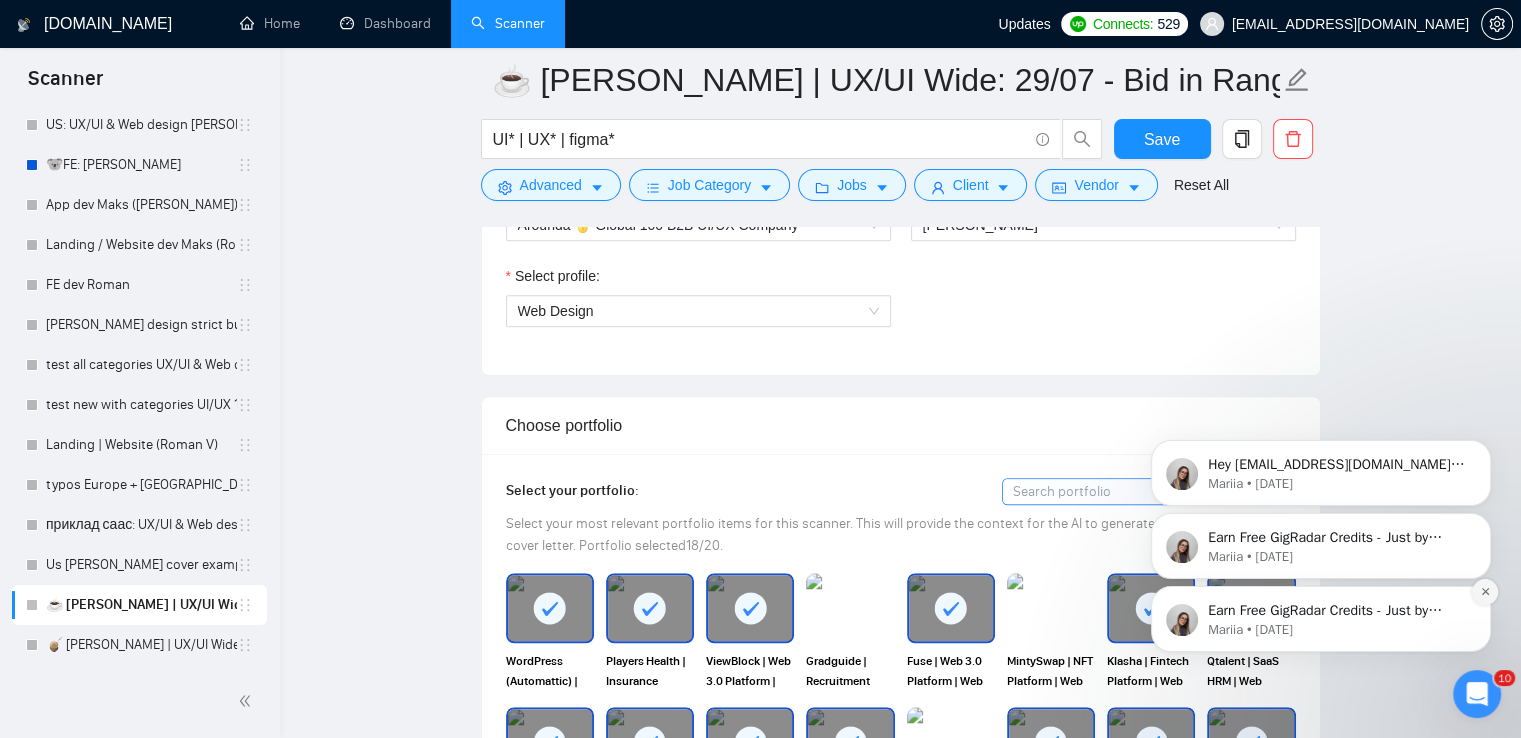 click 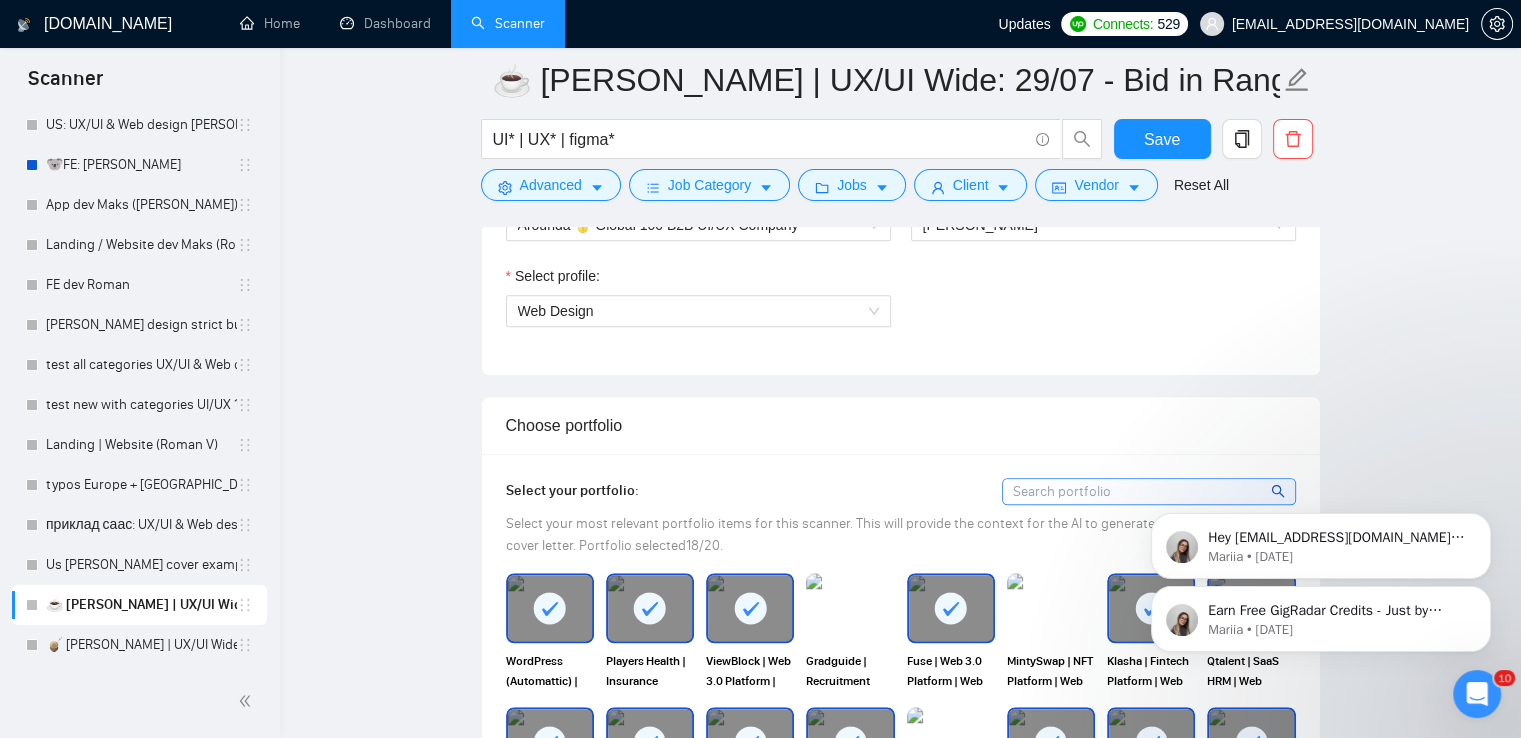 click 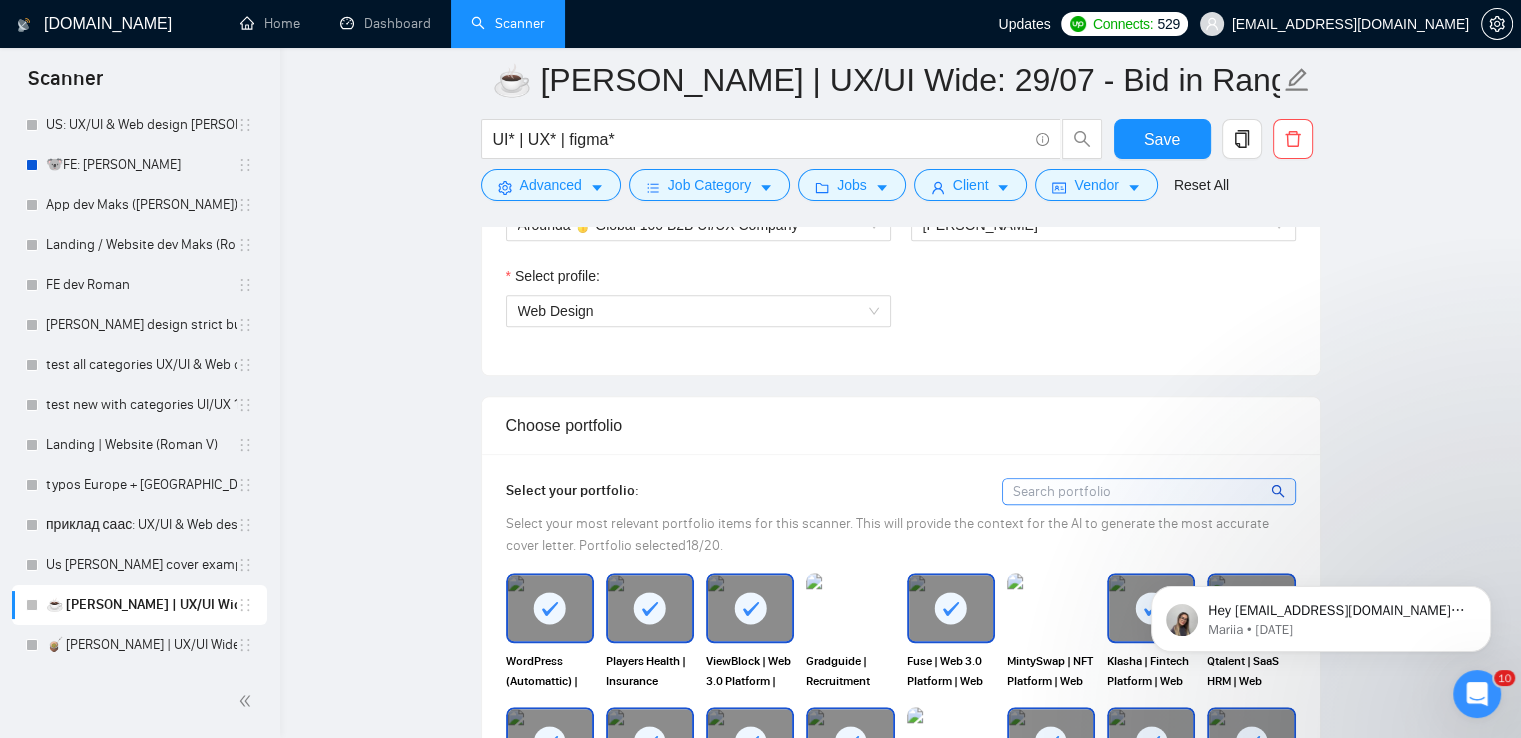 click 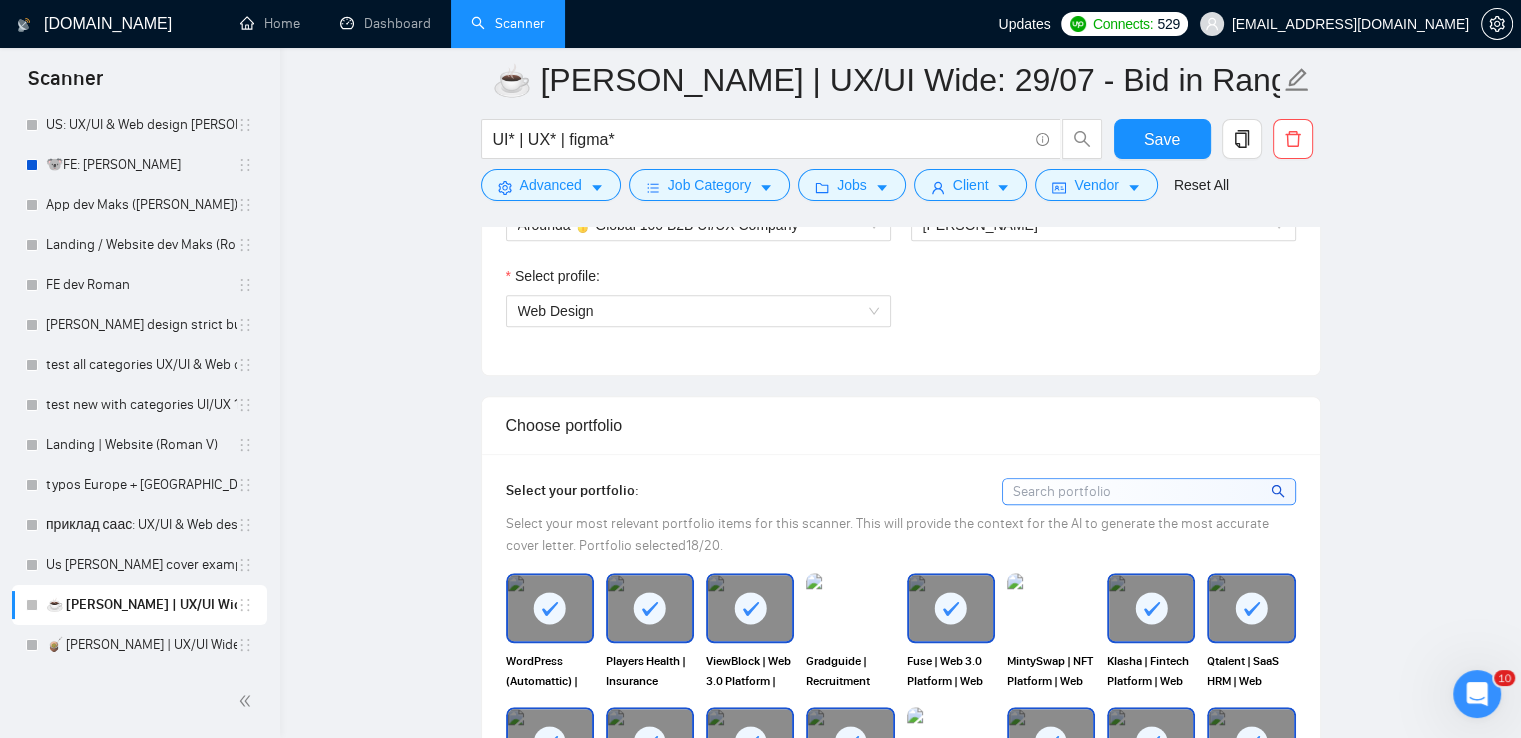 click on "Select team: Arounda 🥇 Global 100 B2B UI/UX Company Select freelancer: Tina Bohdanova Select profile: Web Design" at bounding box center (901, 265) 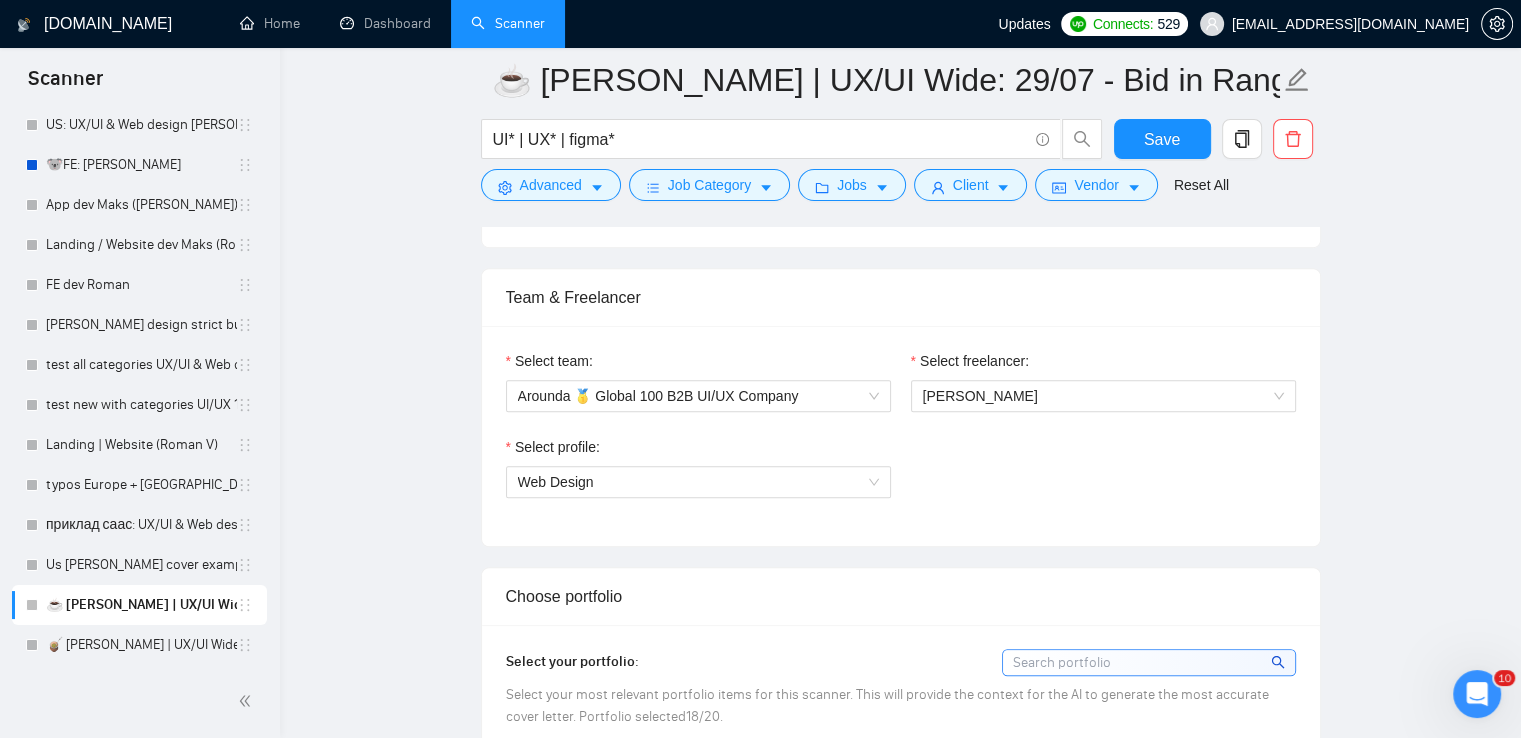 scroll, scrollTop: 1200, scrollLeft: 0, axis: vertical 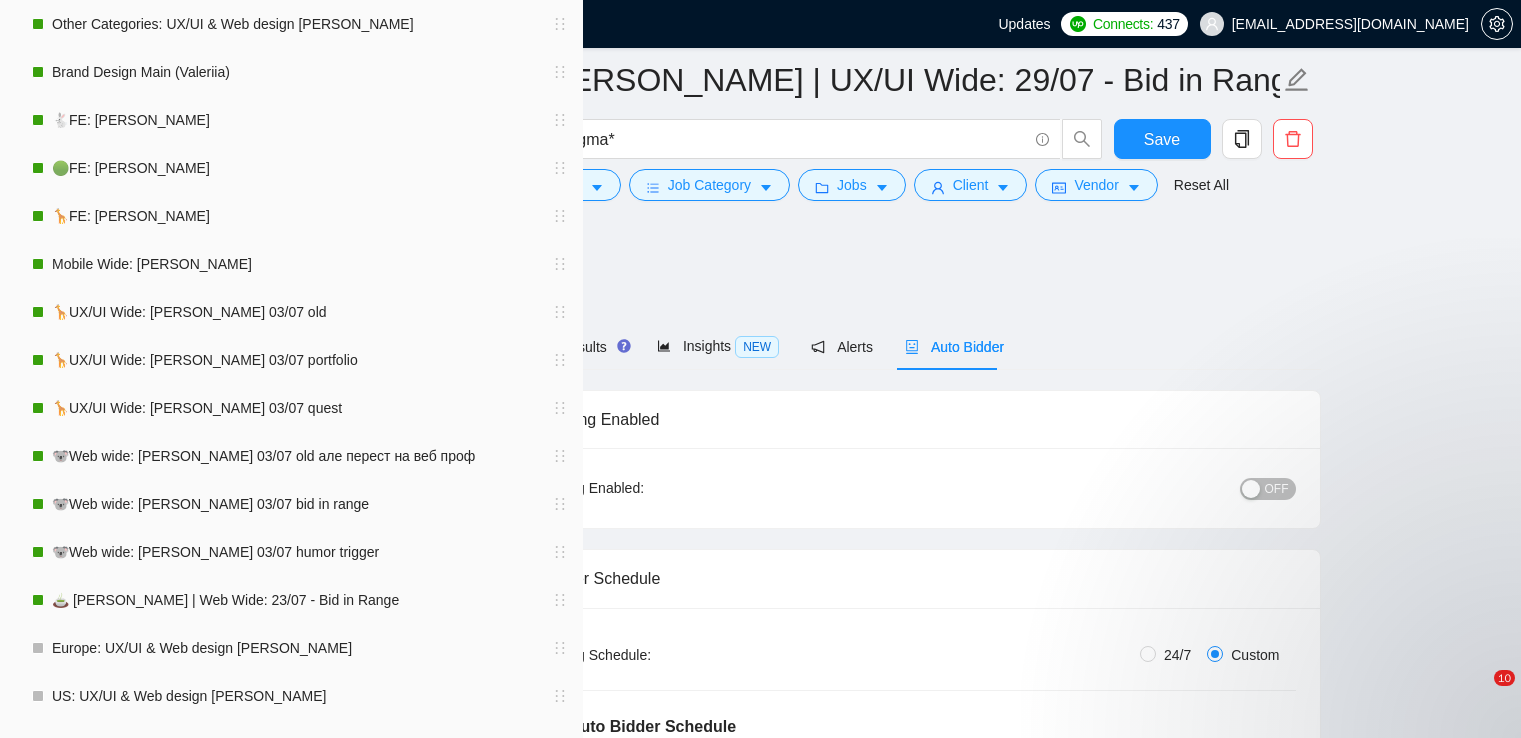 type 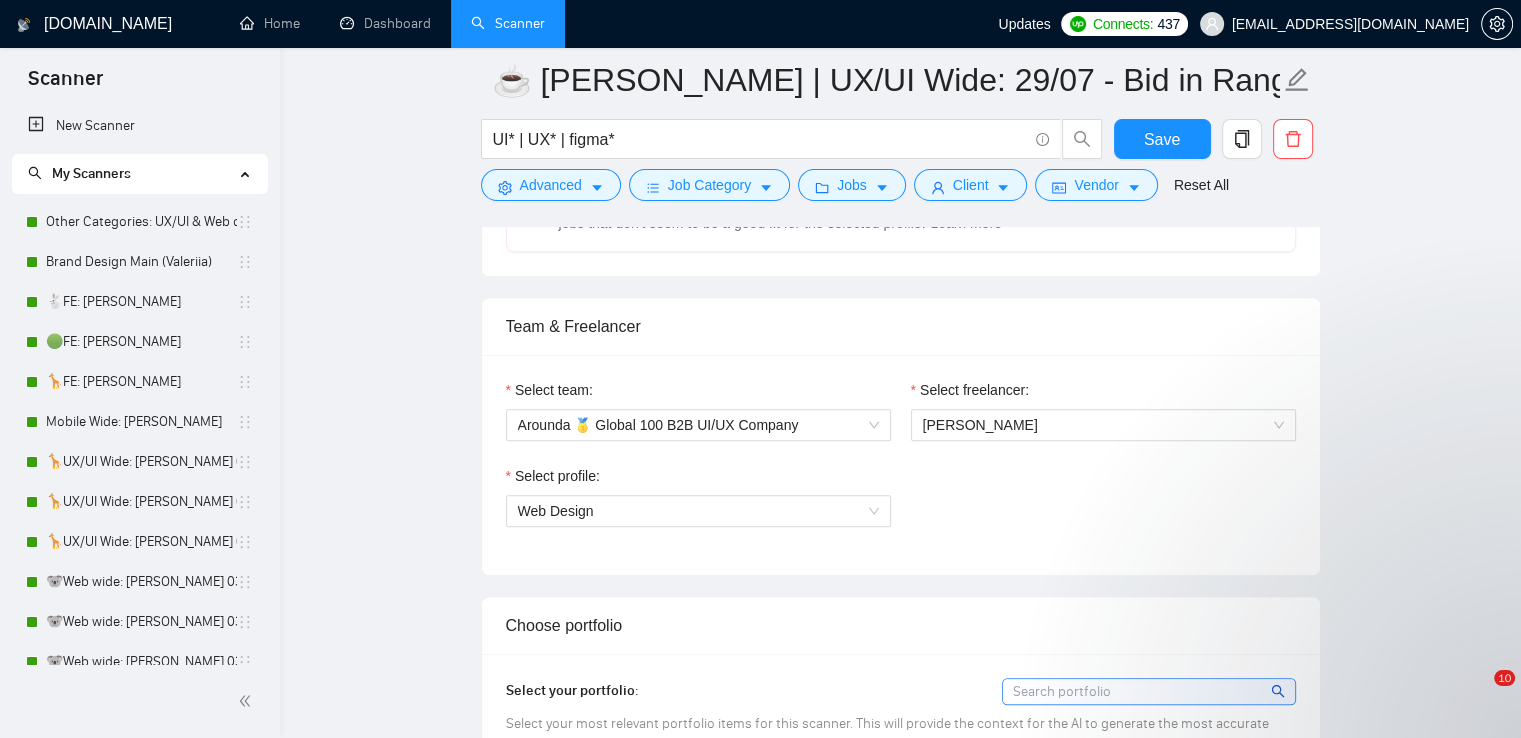 scroll, scrollTop: 1200, scrollLeft: 0, axis: vertical 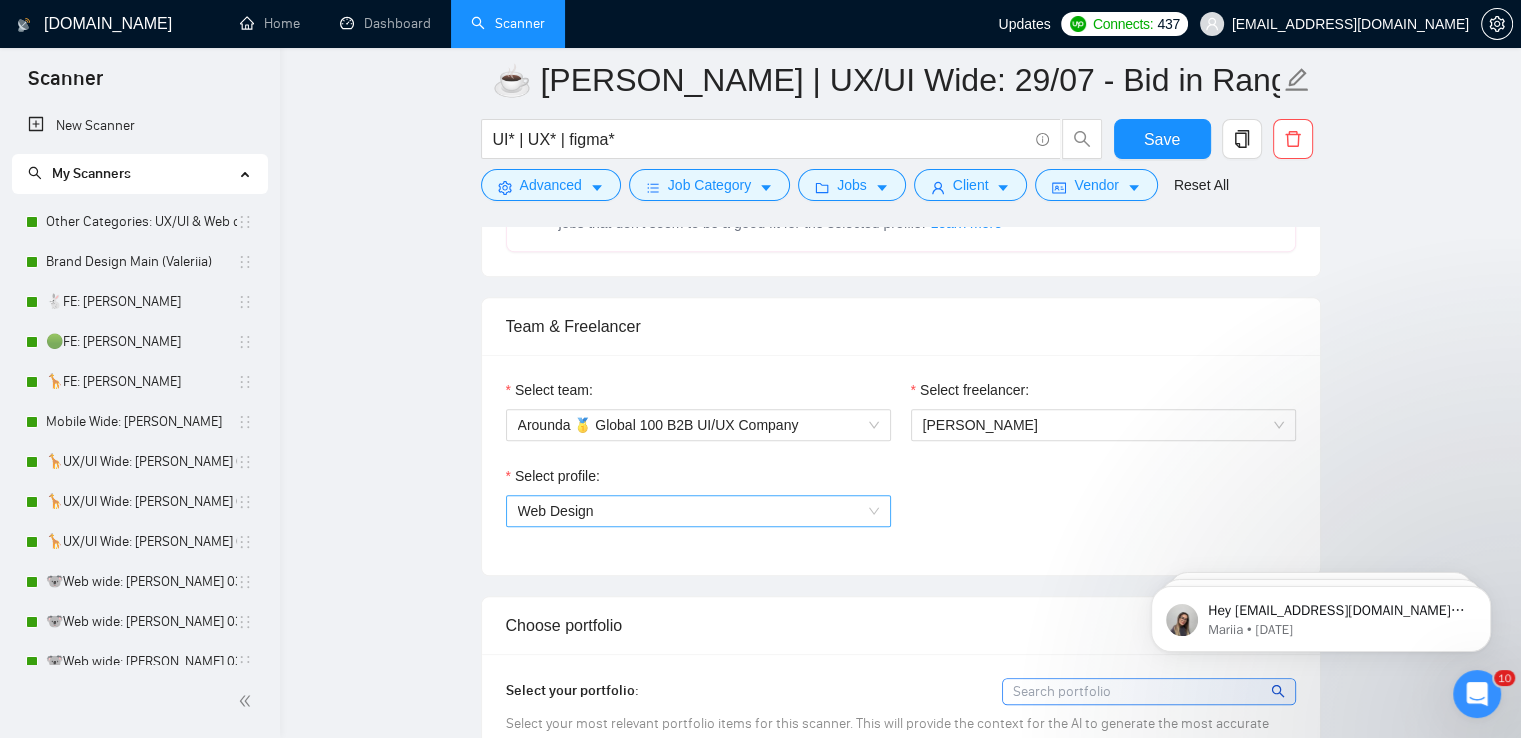 click on "Web Design" at bounding box center (698, 511) 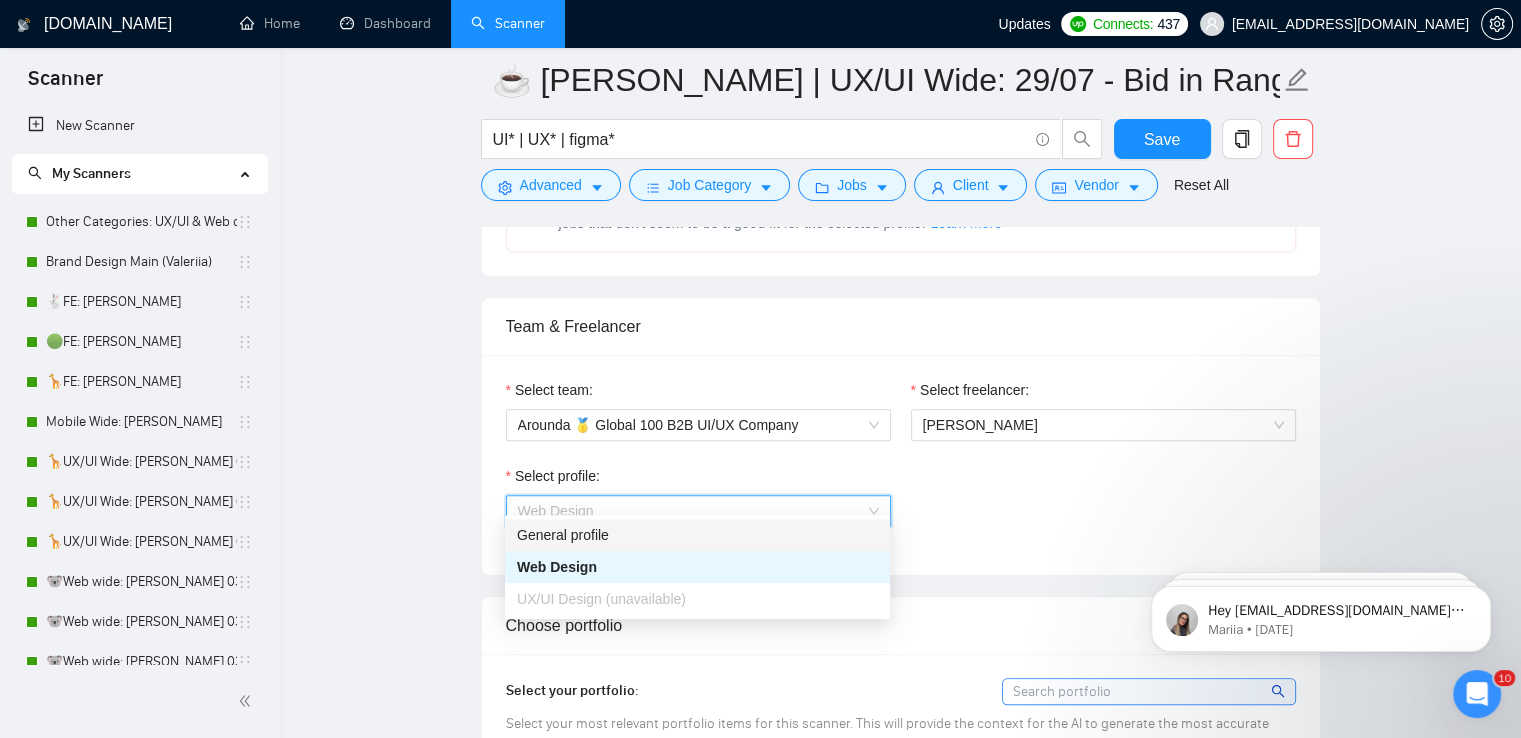 click on "Select profile: Web Design" at bounding box center (901, 508) 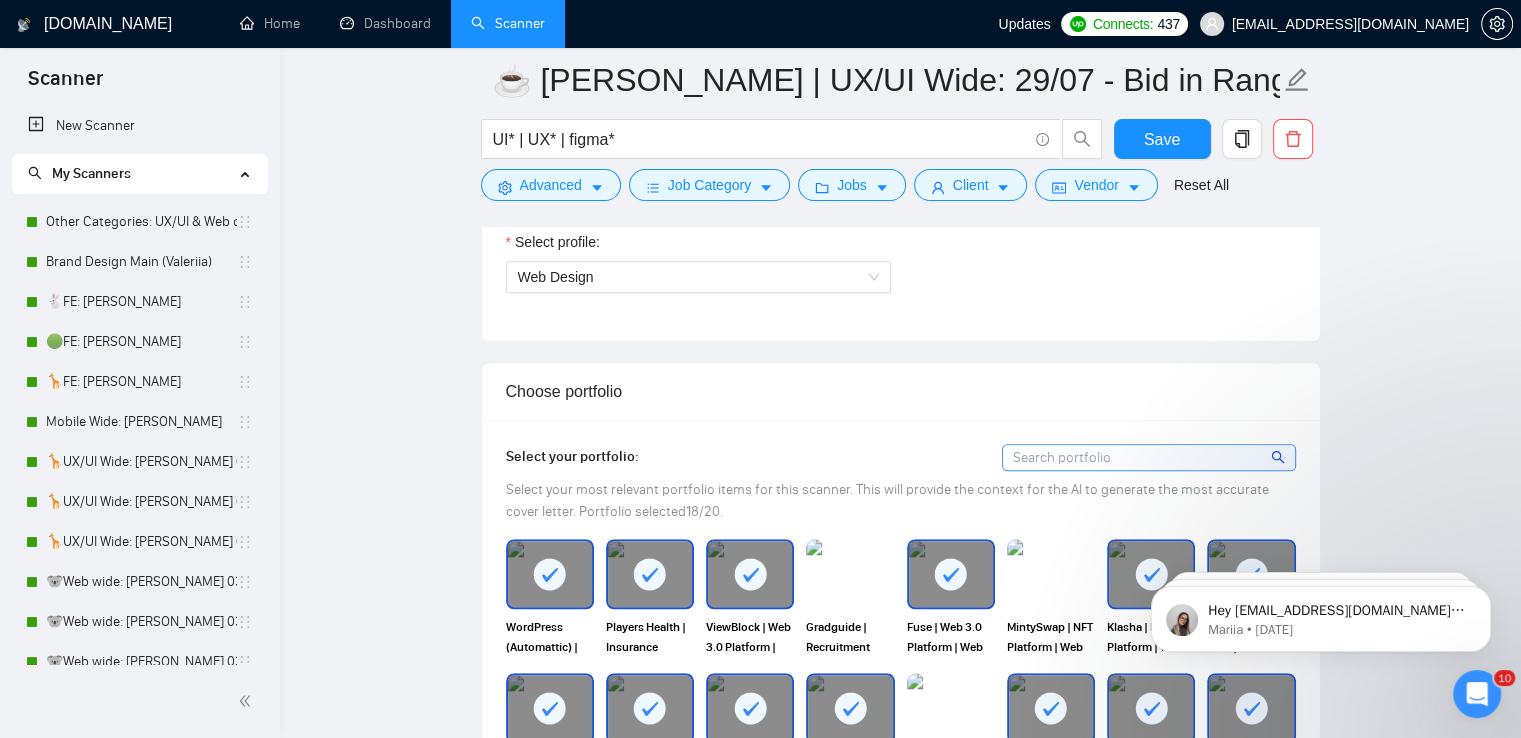 scroll, scrollTop: 1400, scrollLeft: 0, axis: vertical 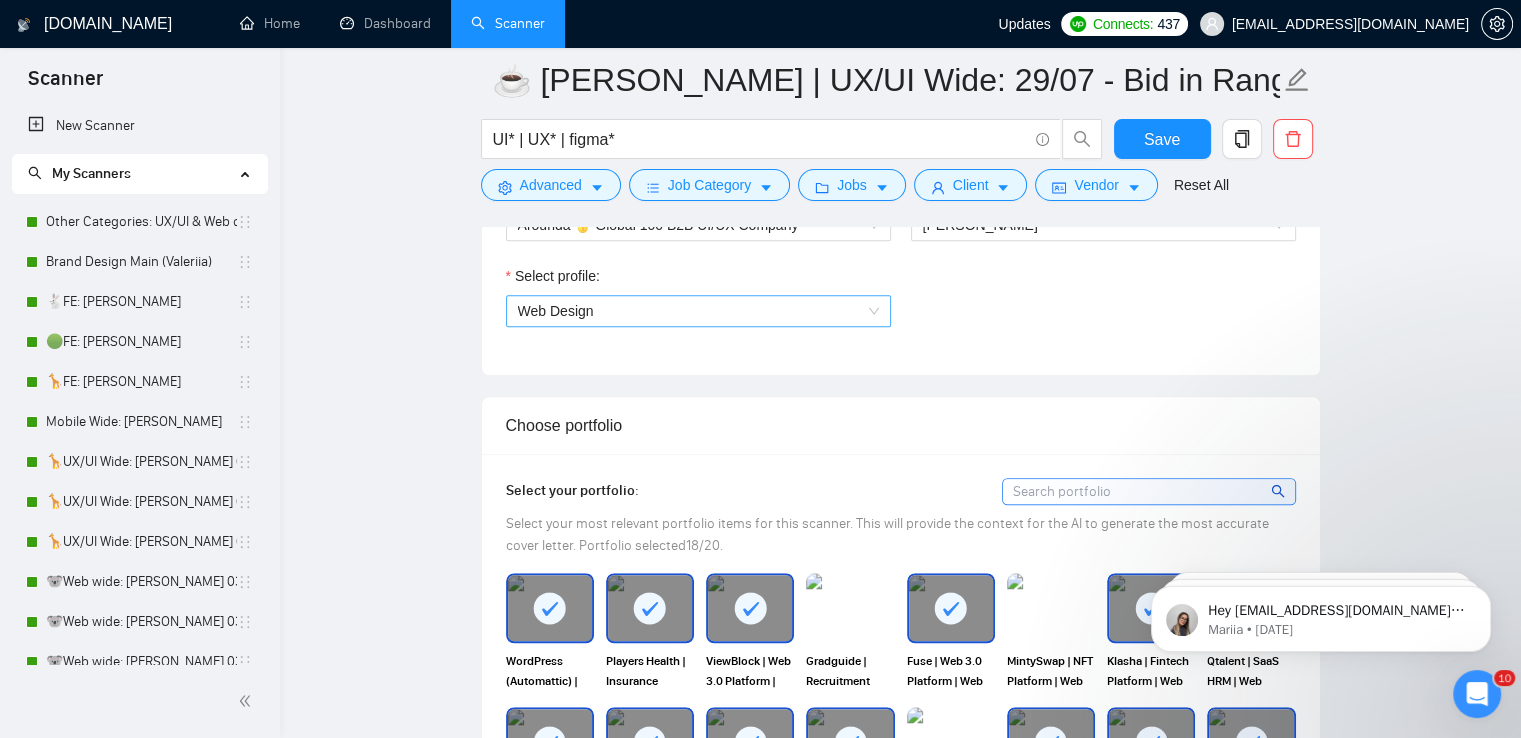 click on "Web Design" at bounding box center (698, 311) 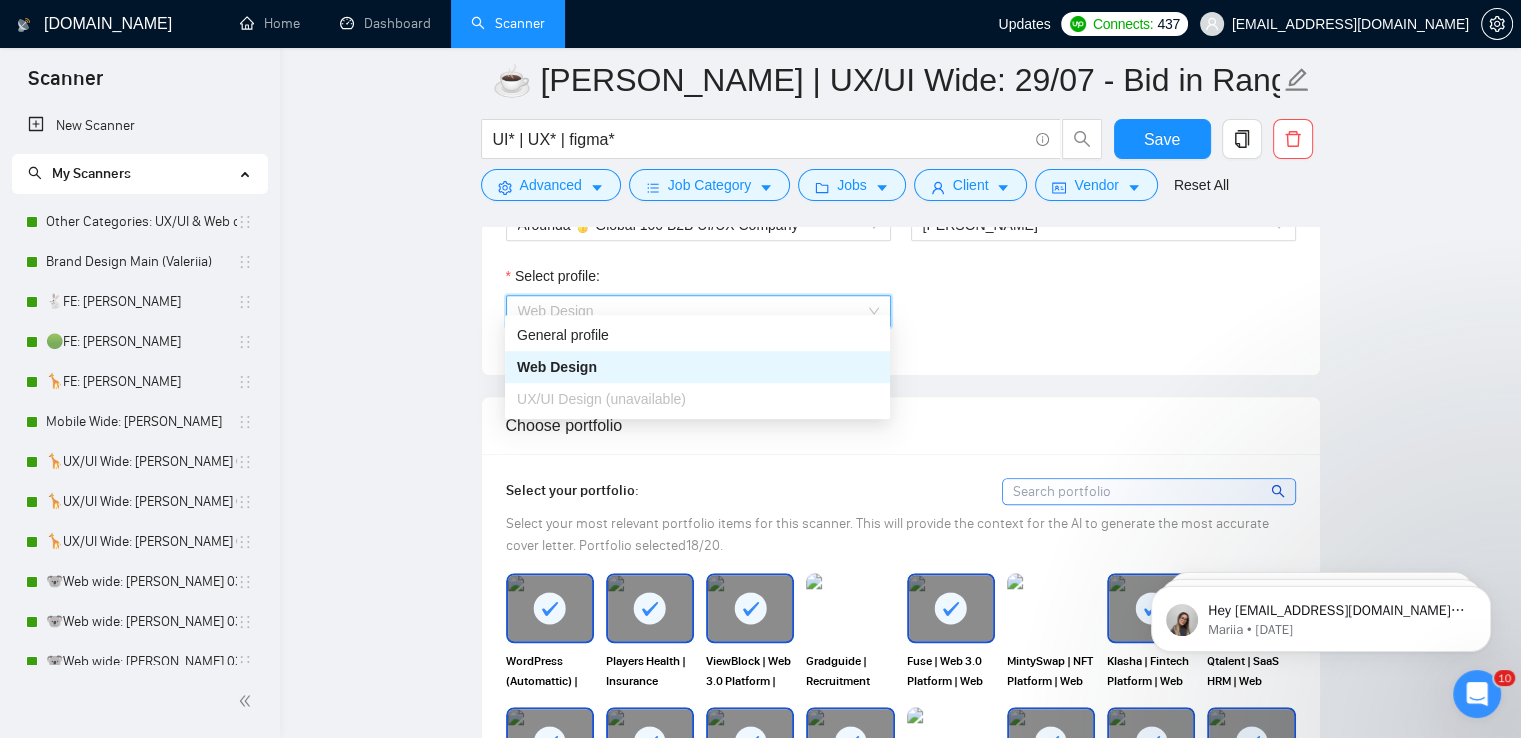 click on "UX/UI Design (unavailable)" at bounding box center [601, 399] 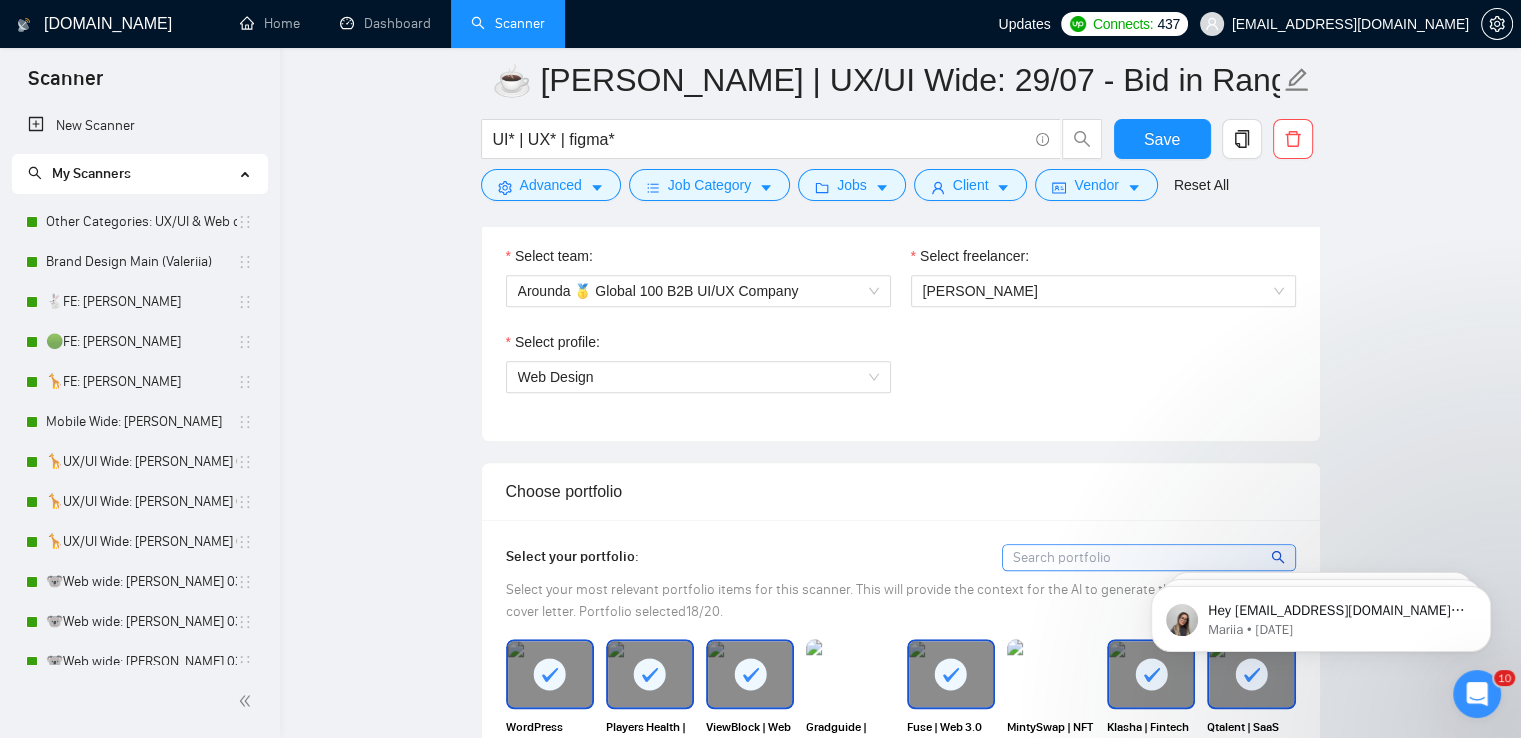 scroll, scrollTop: 1300, scrollLeft: 0, axis: vertical 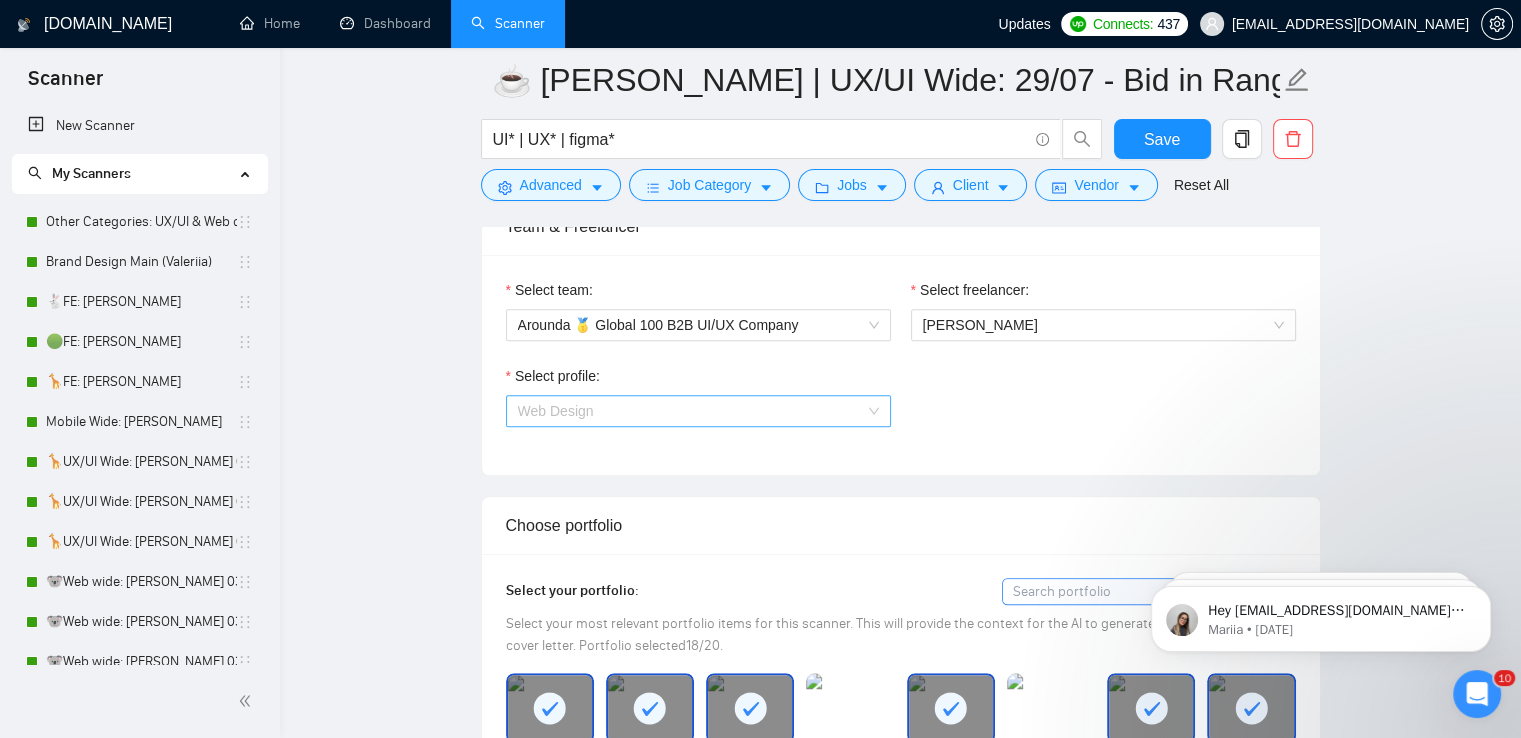 click on "Web Design" at bounding box center (698, 411) 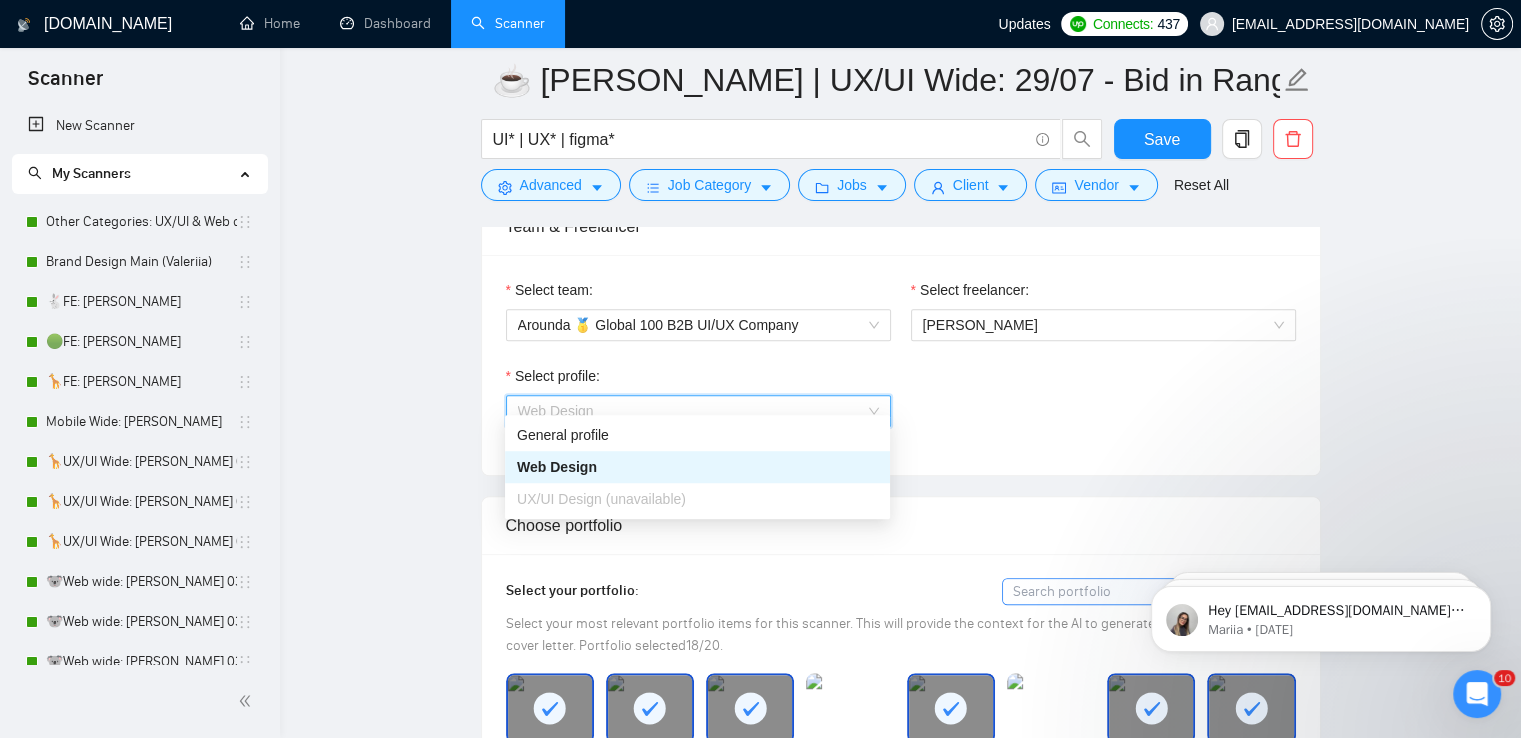 click on "Select profile: Web Design" at bounding box center [901, 408] 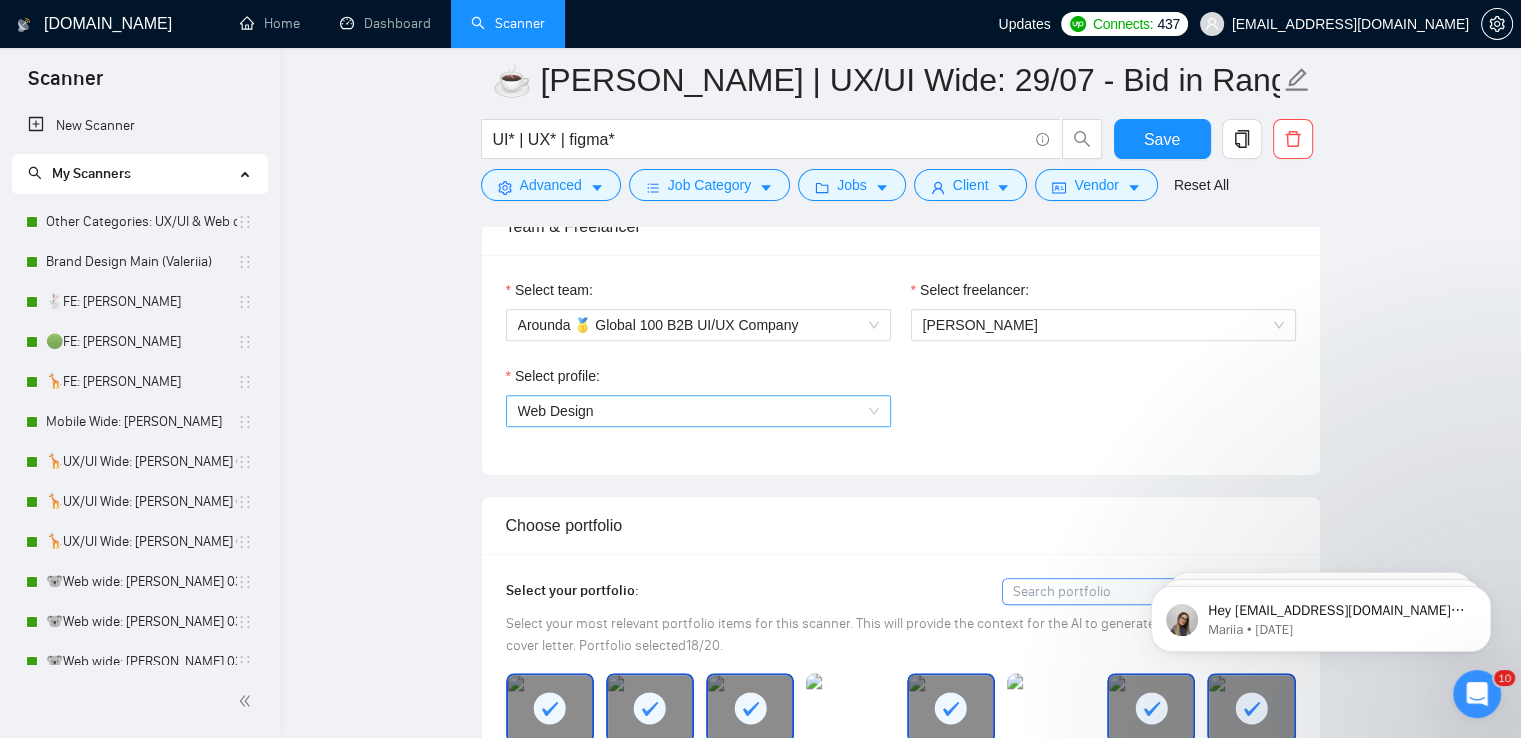 click on "Web Design" at bounding box center (698, 411) 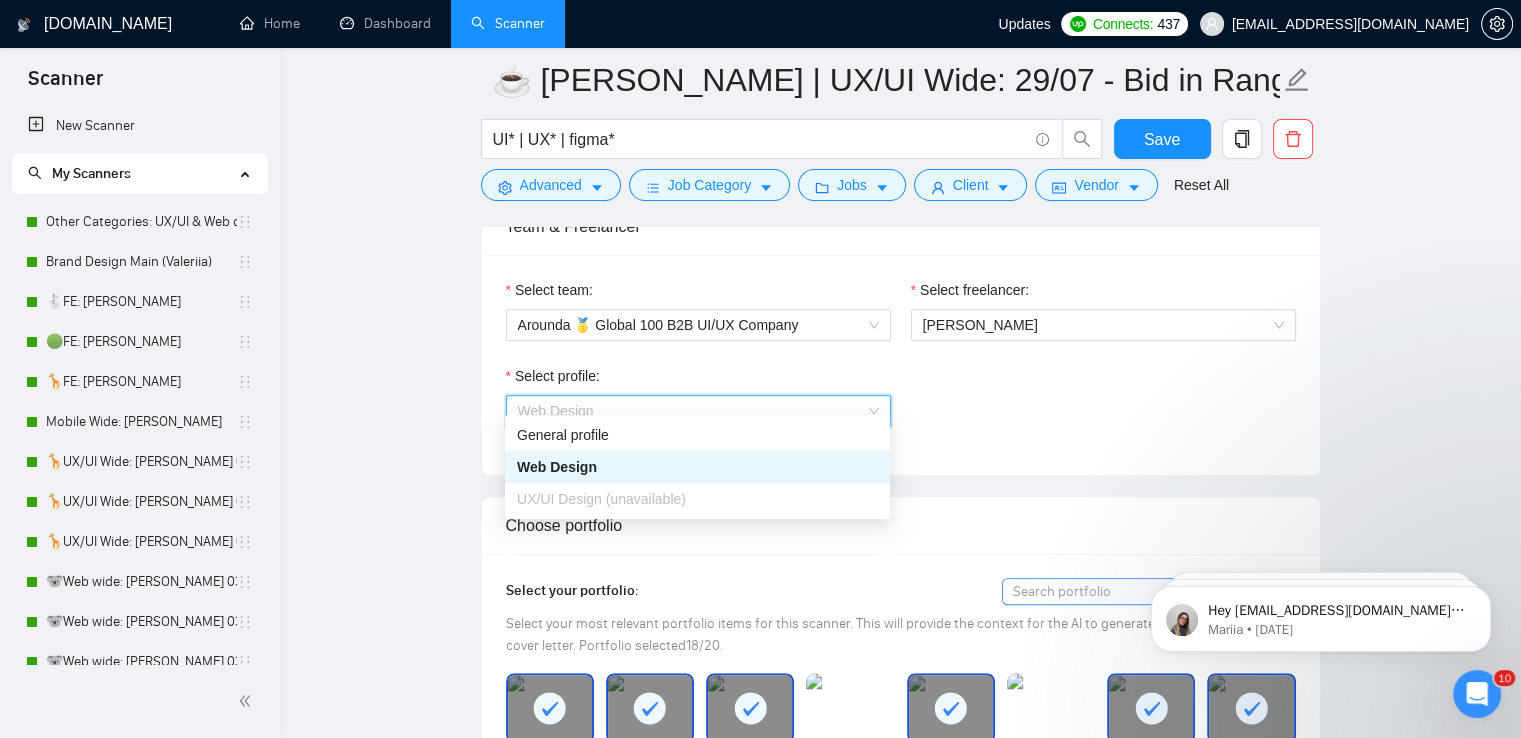 click on "UX/UI Design (unavailable)" at bounding box center [697, 499] 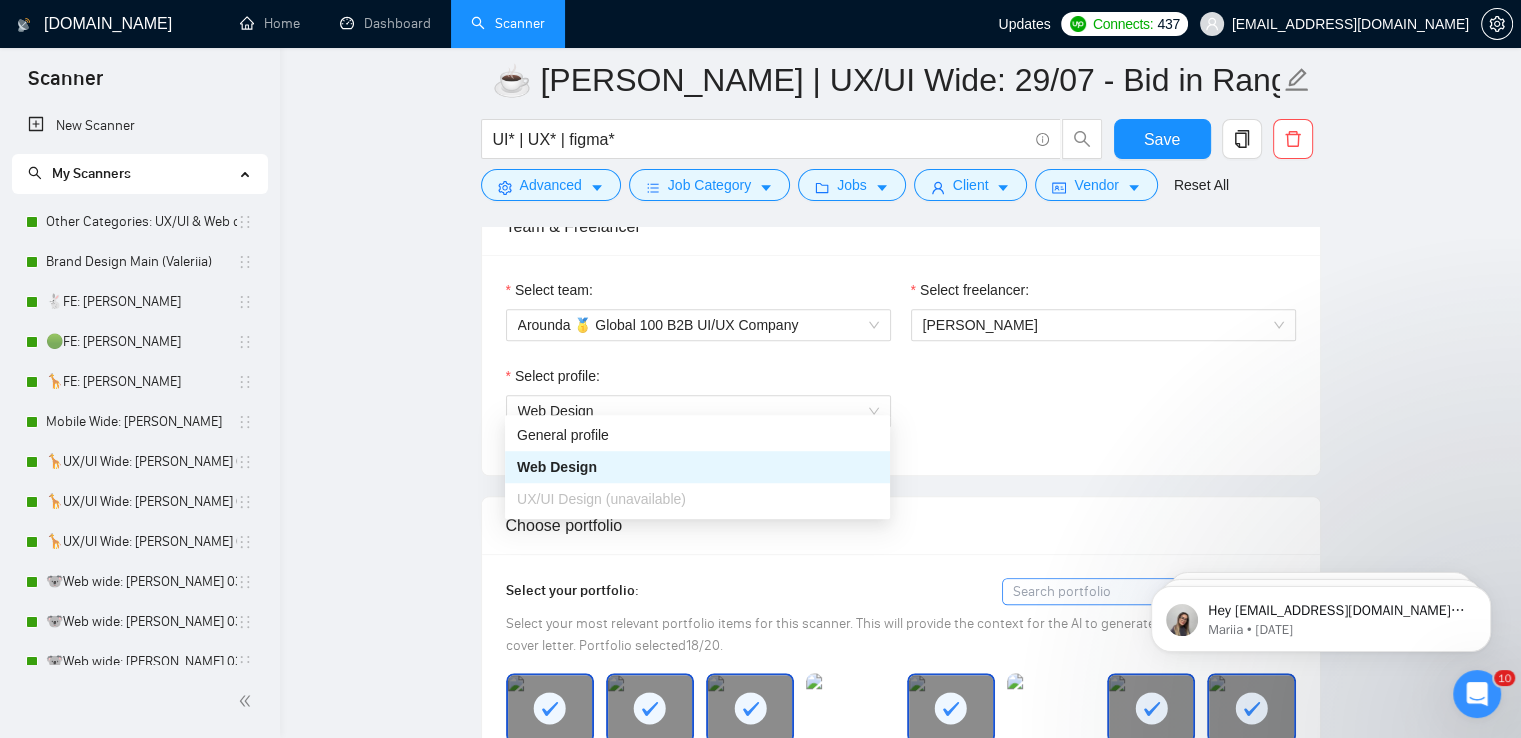 click on "Select profile: Web Design" at bounding box center (901, 408) 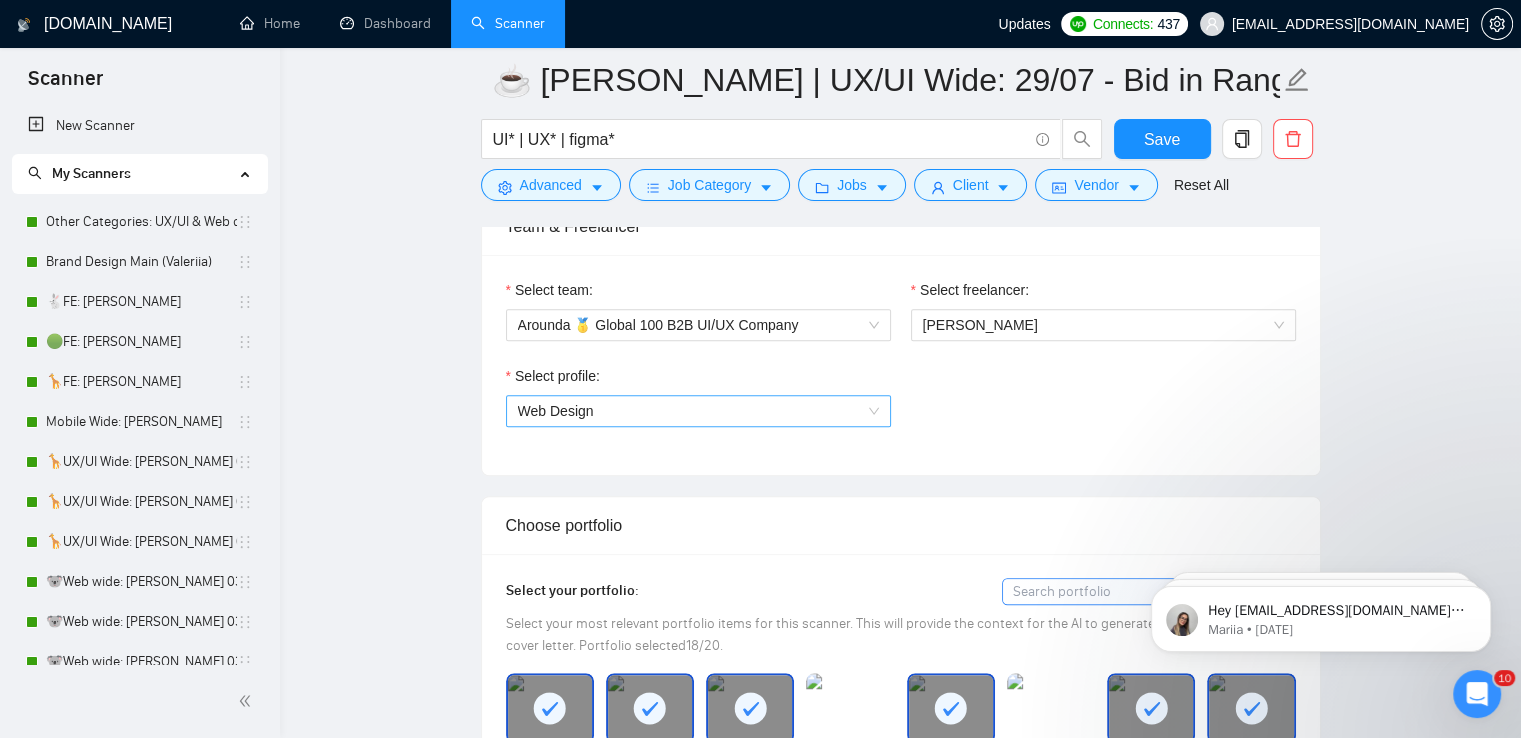 click on "Web Design" at bounding box center (698, 411) 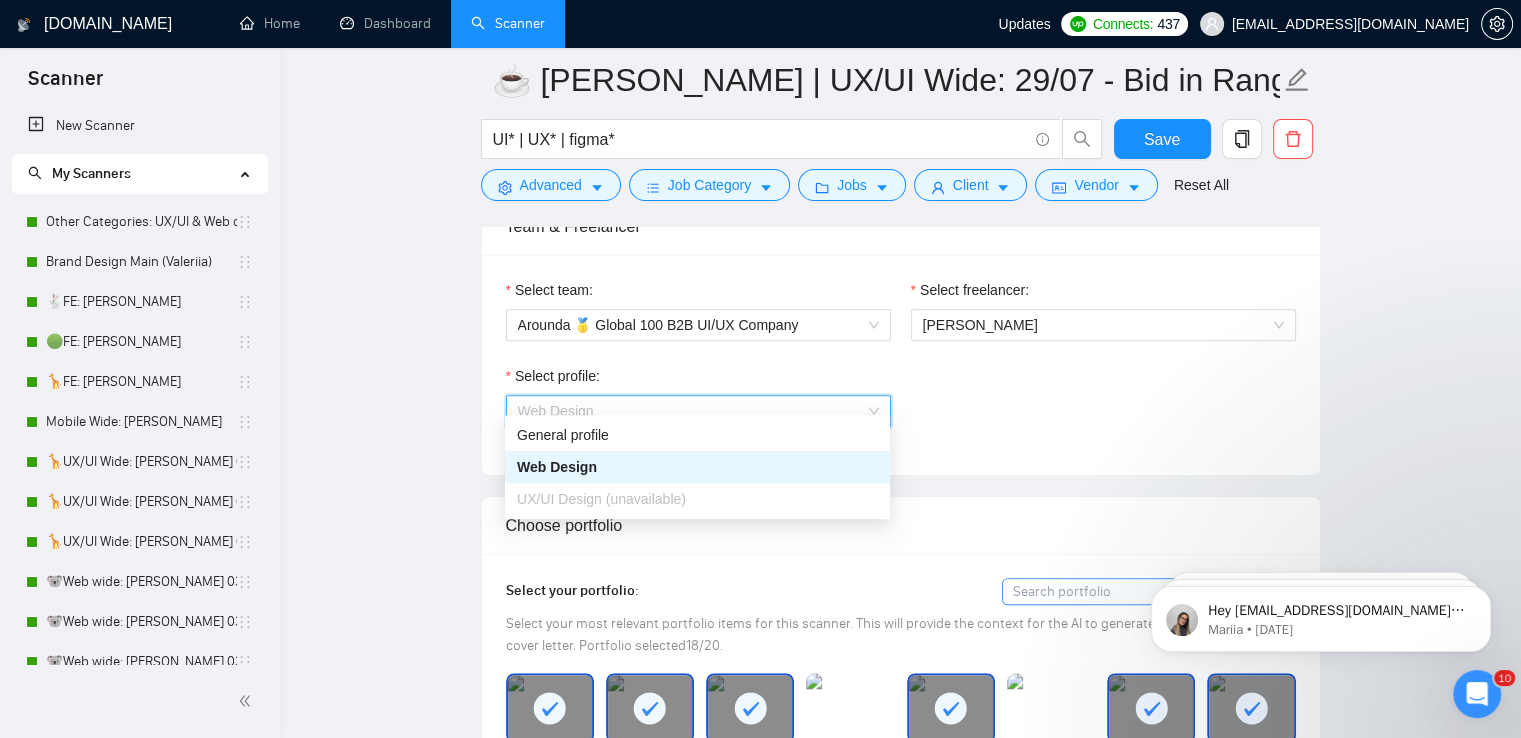 click on "Select profile: Web Design" at bounding box center [901, 408] 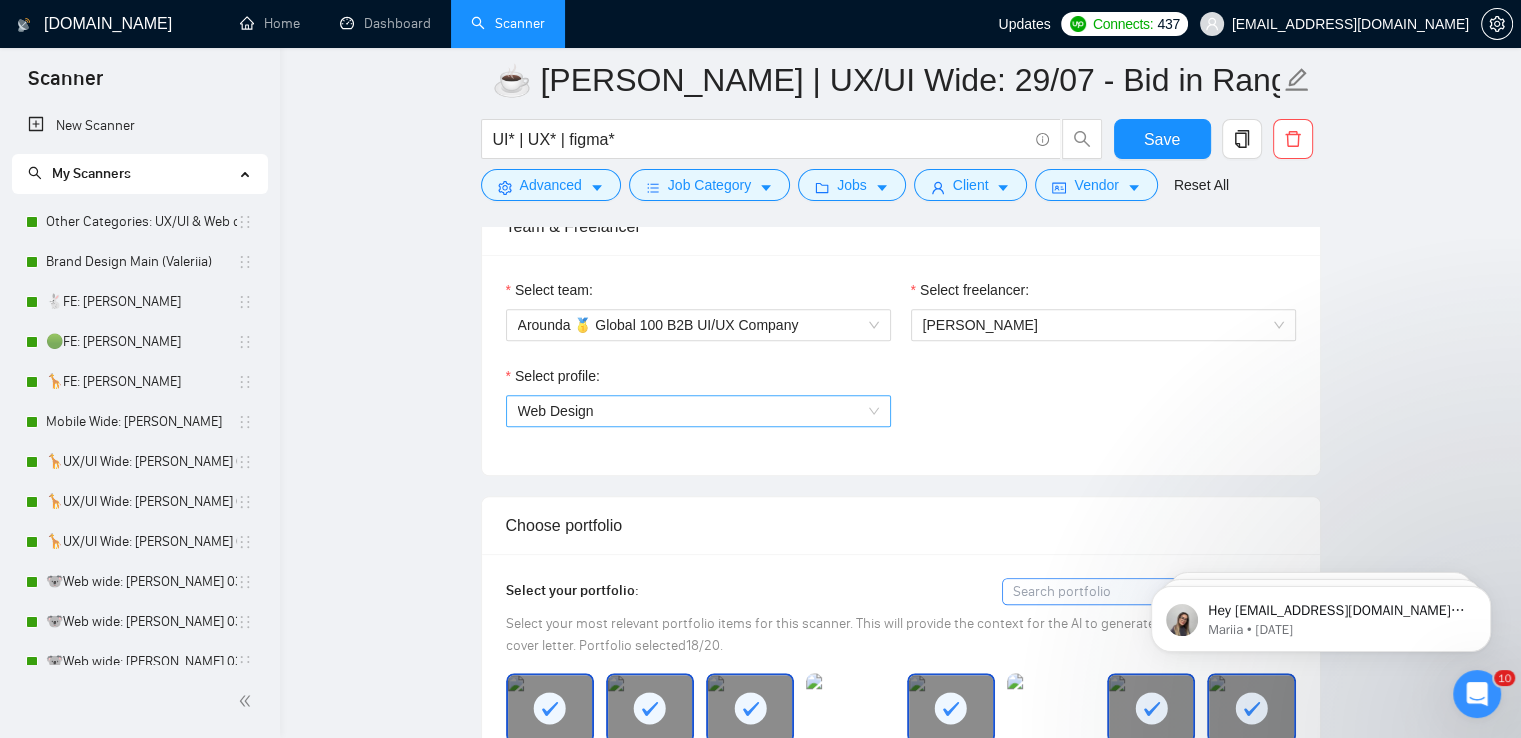 click on "Web Design" at bounding box center [698, 411] 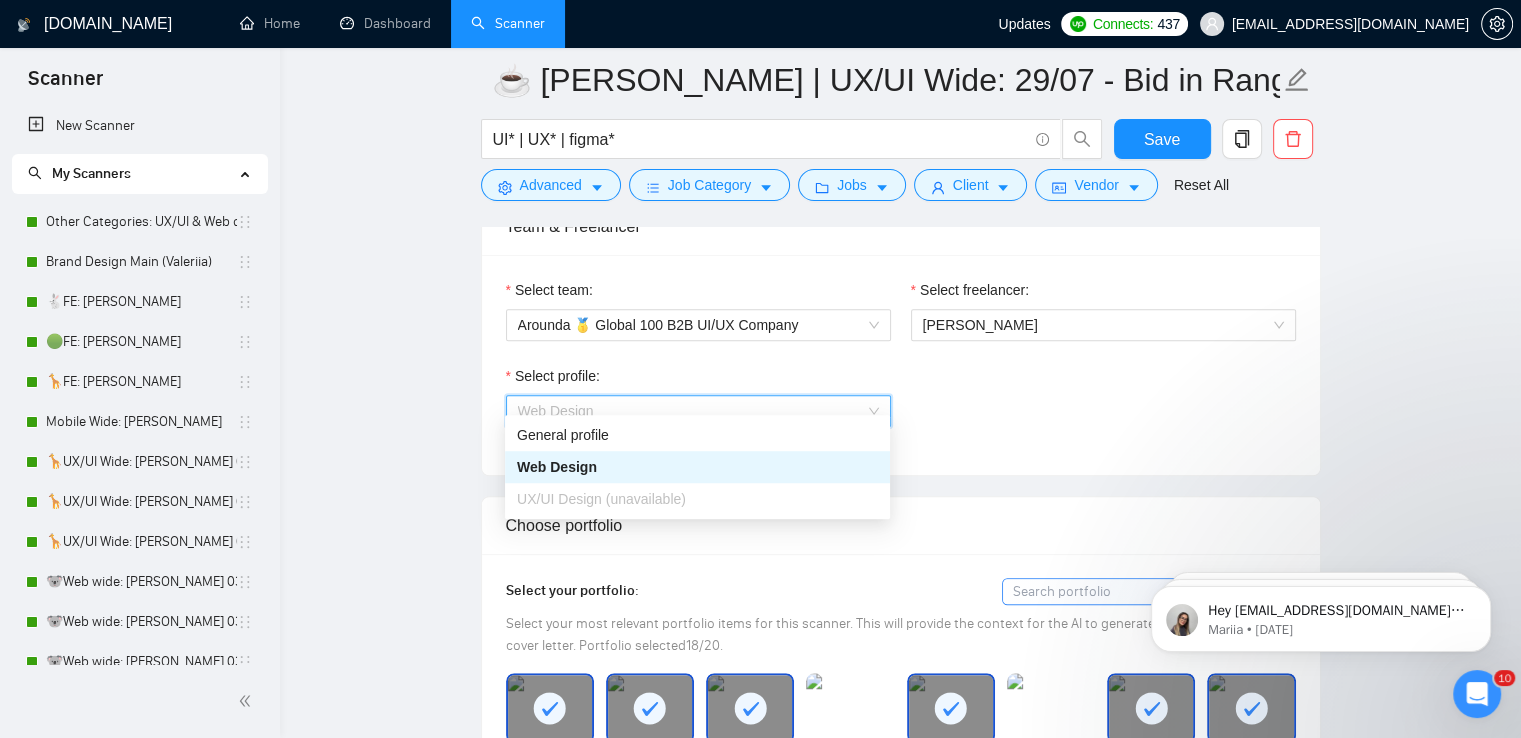 click on "UX/UI Design (unavailable)" at bounding box center [601, 499] 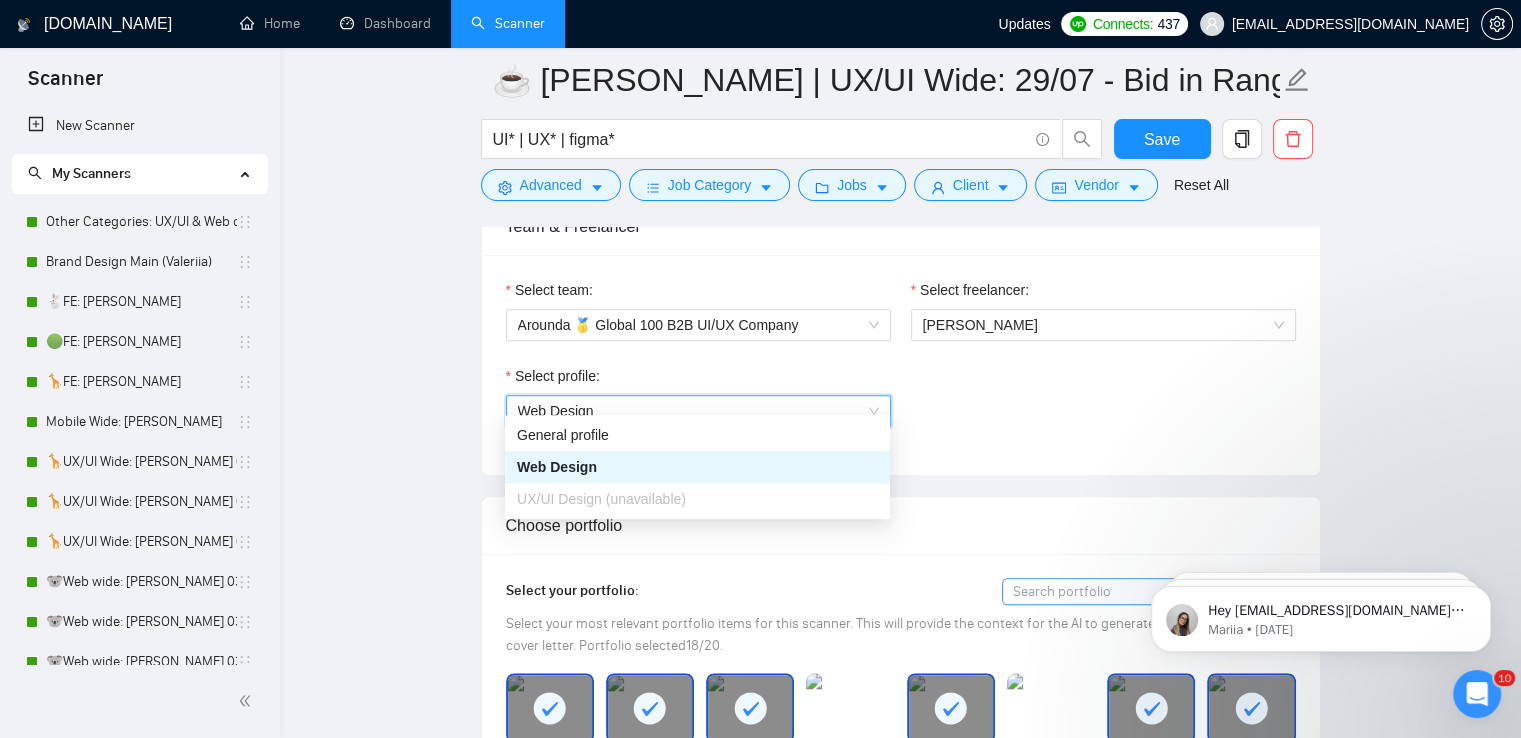 click on "Select profile: 1044578476142100494 Web Design" at bounding box center [901, 408] 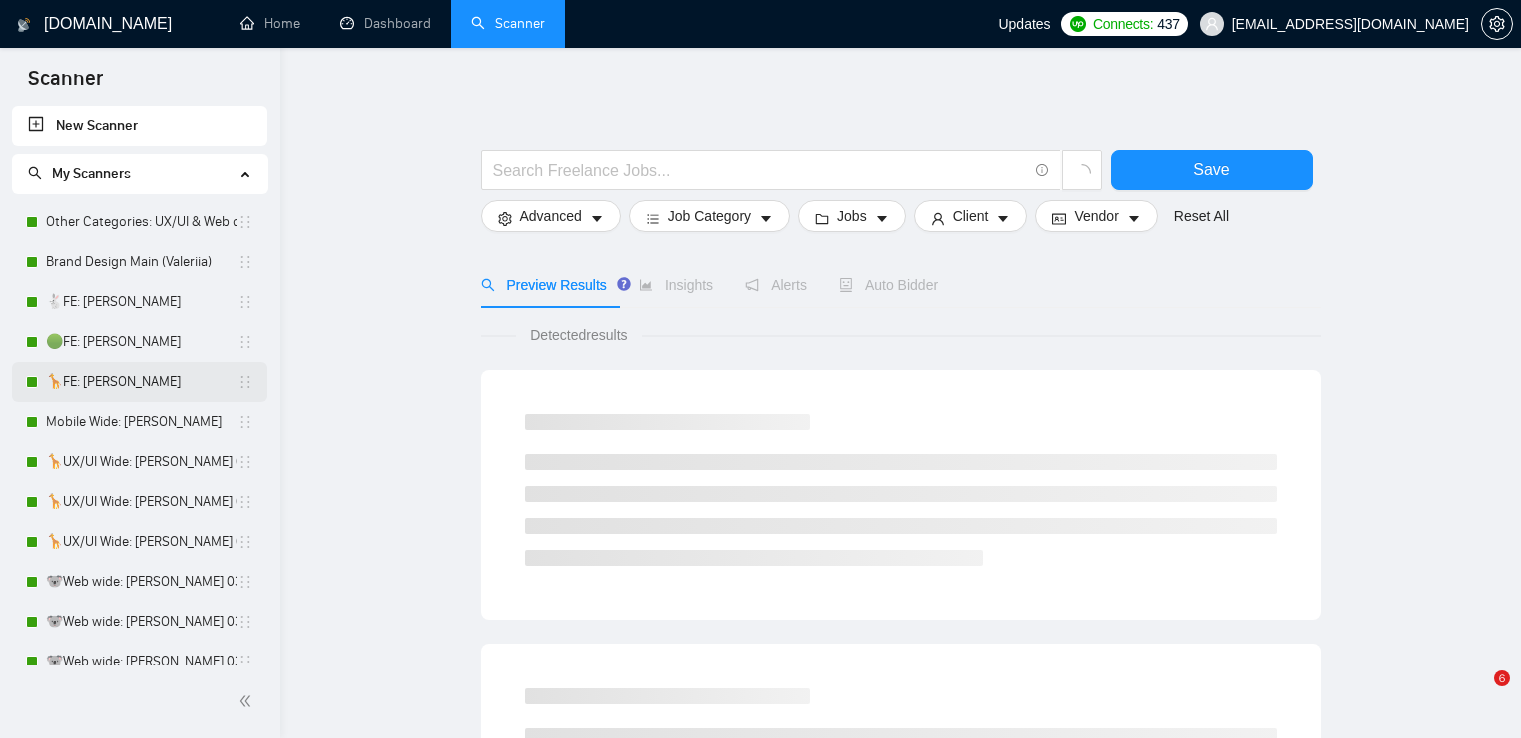 scroll, scrollTop: 0, scrollLeft: 0, axis: both 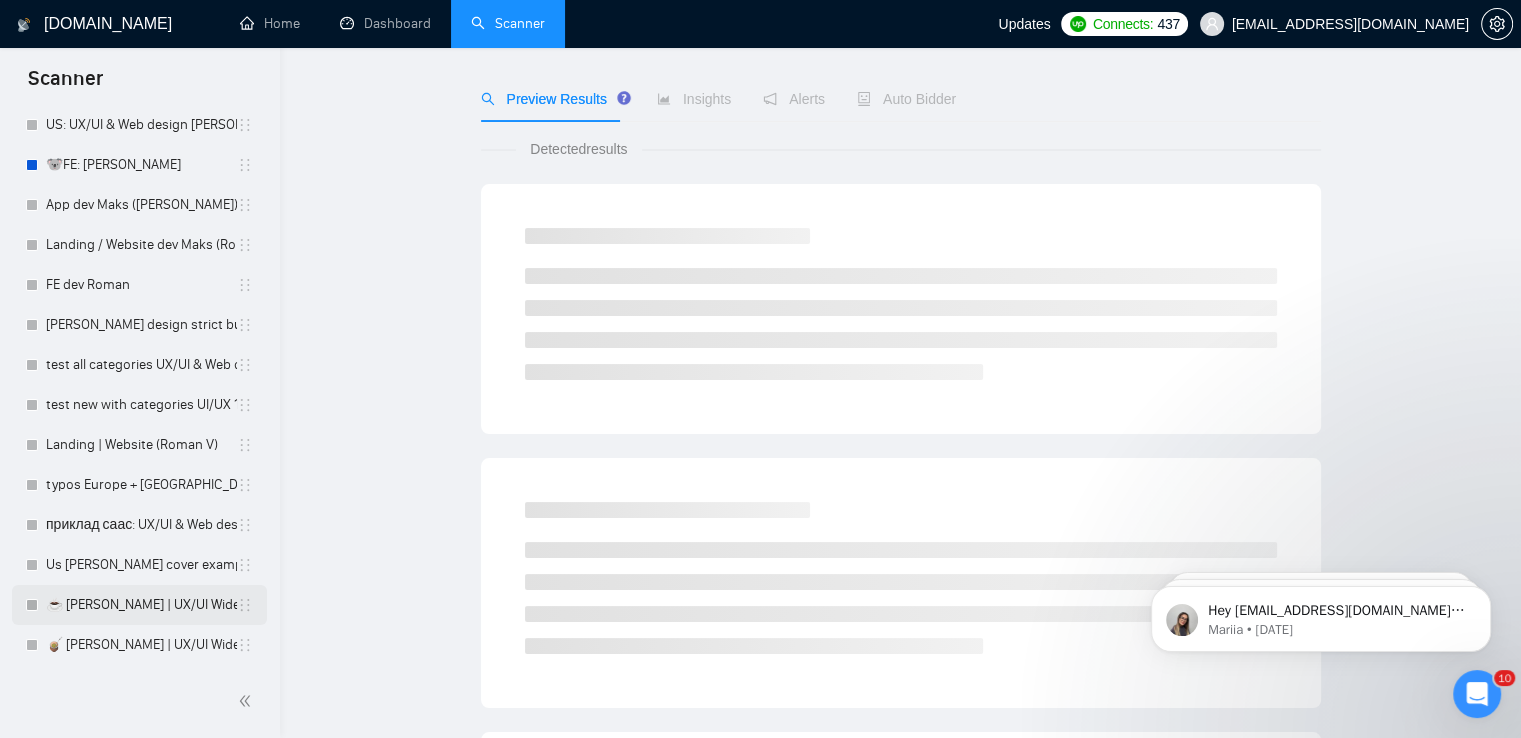 click on "☕ [PERSON_NAME] | UX/UI Wide: 29/07 - Bid in Range" at bounding box center [141, 605] 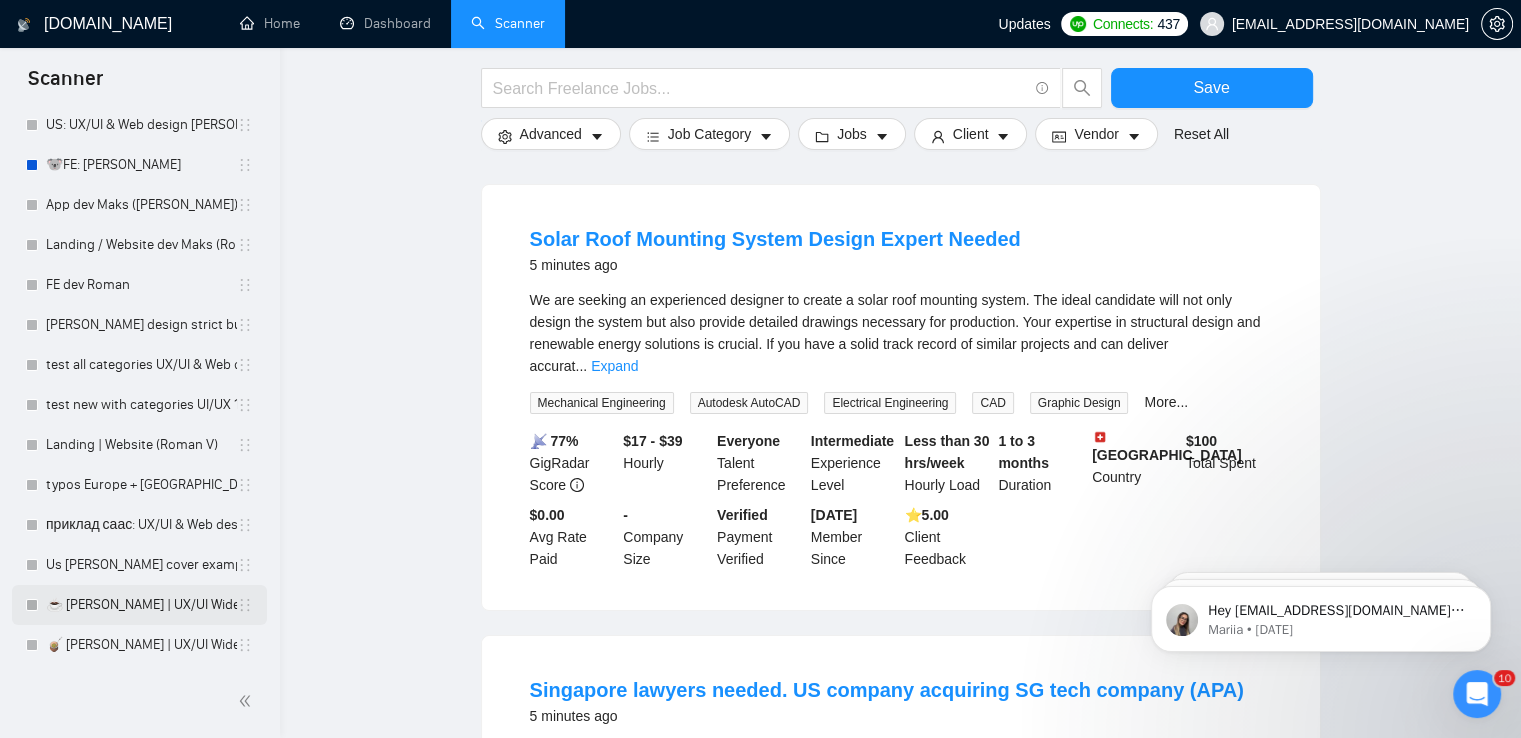 scroll, scrollTop: 0, scrollLeft: 0, axis: both 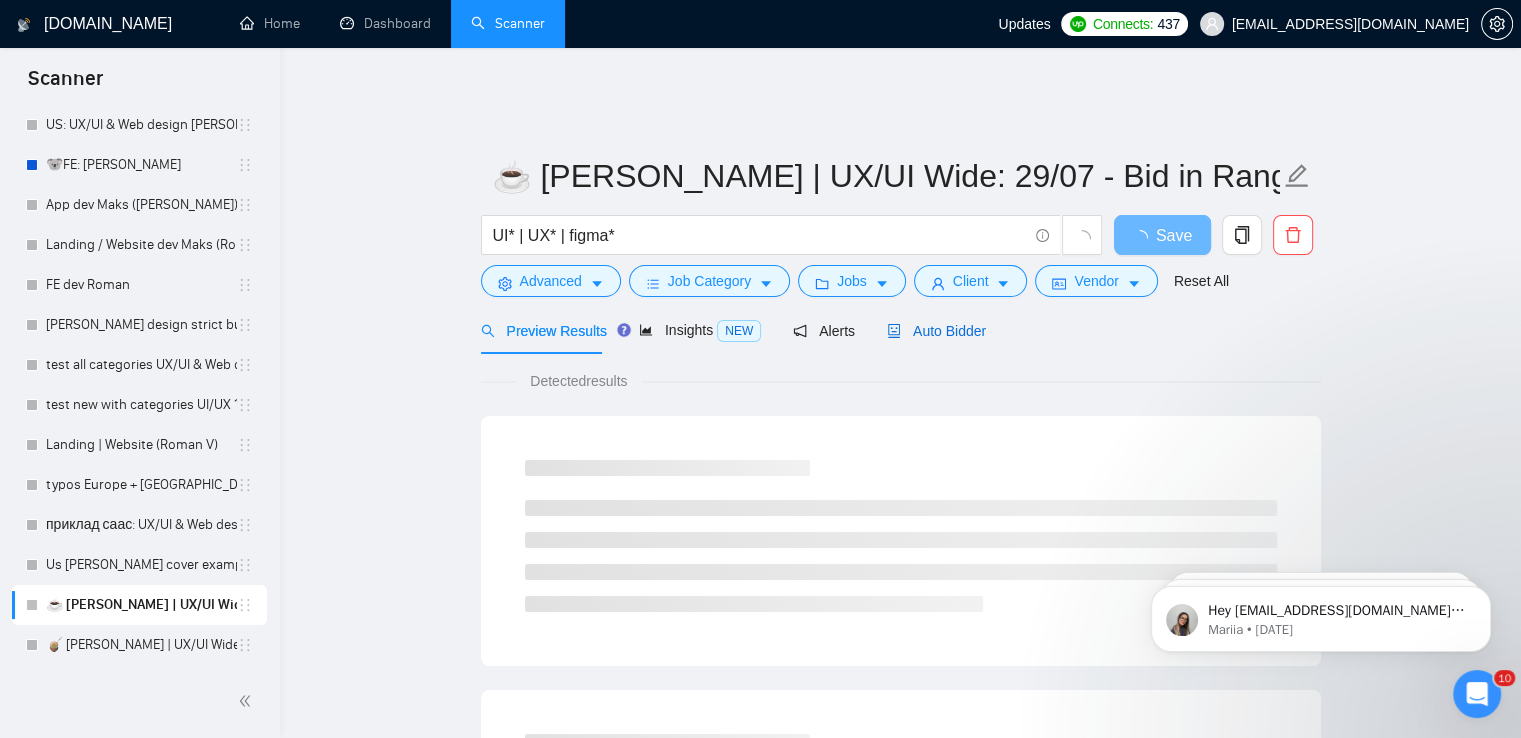 click on "Auto Bidder" at bounding box center [936, 331] 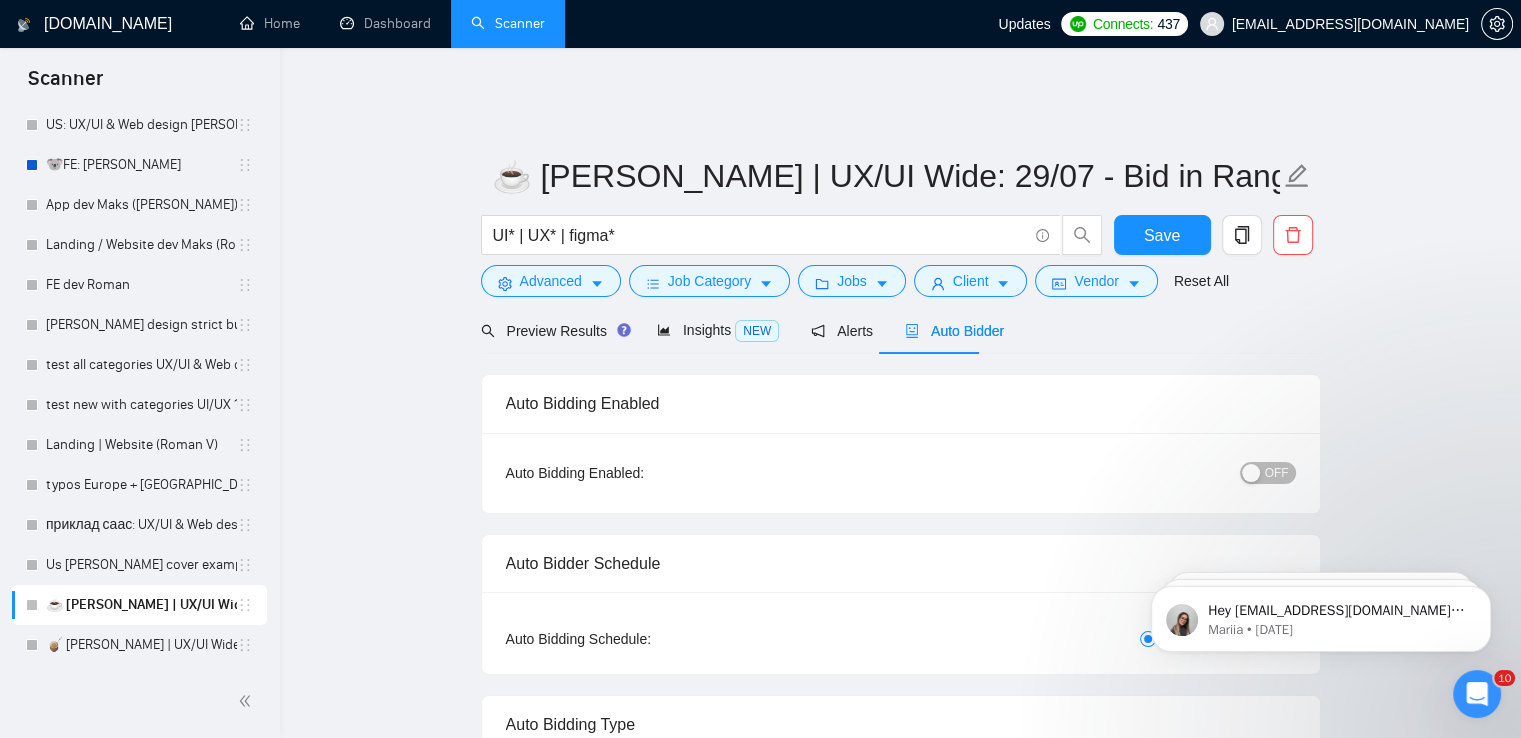 type 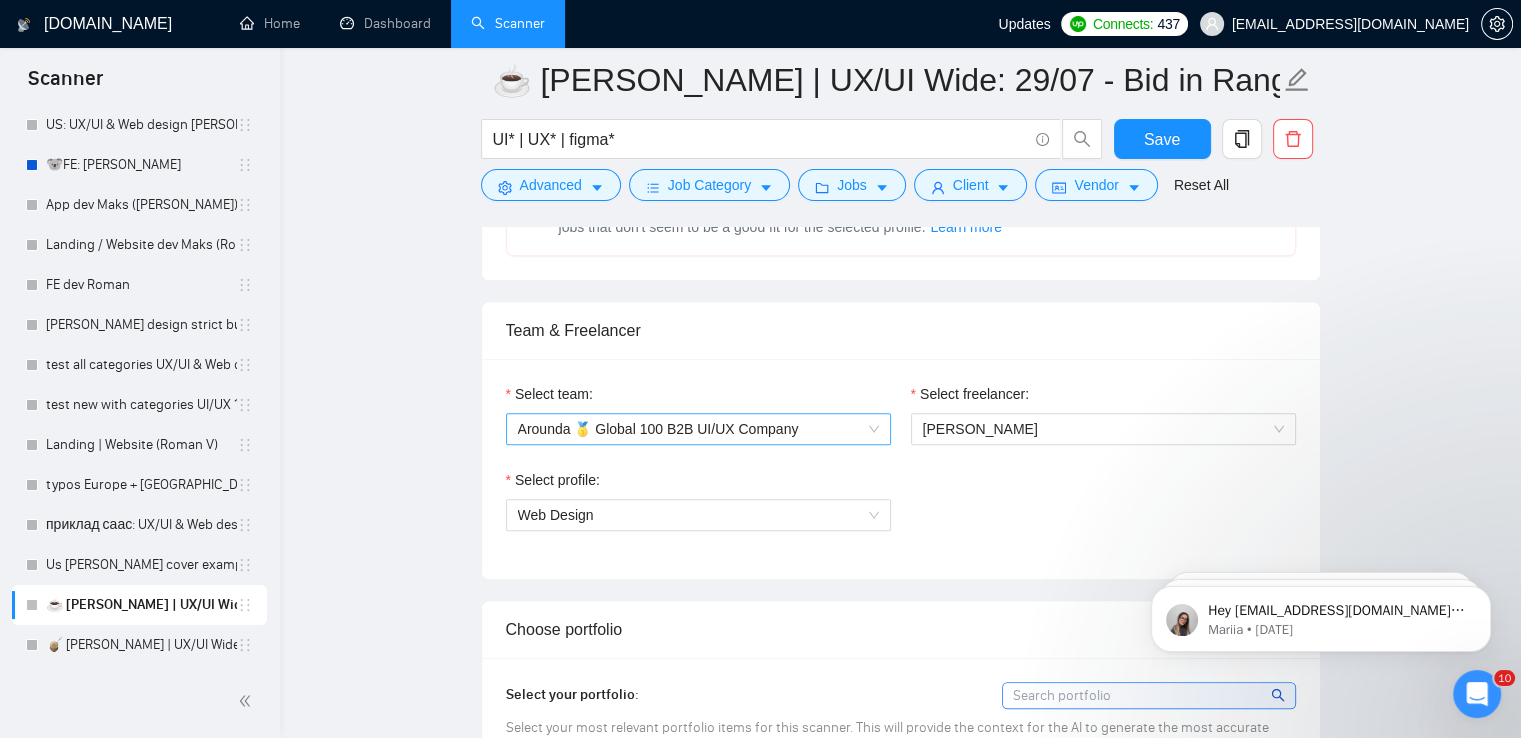 scroll, scrollTop: 1200, scrollLeft: 0, axis: vertical 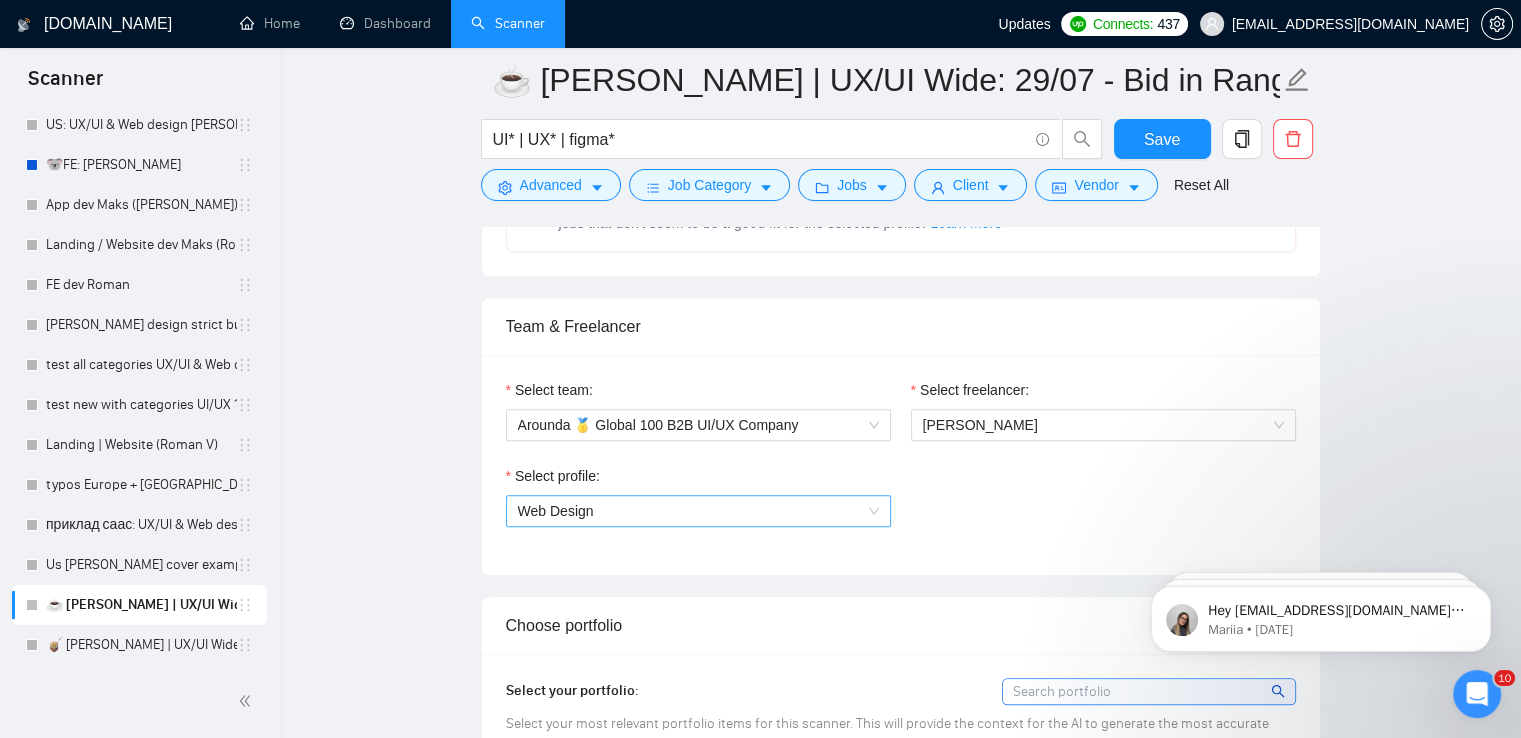 click on "Web Design" at bounding box center (698, 511) 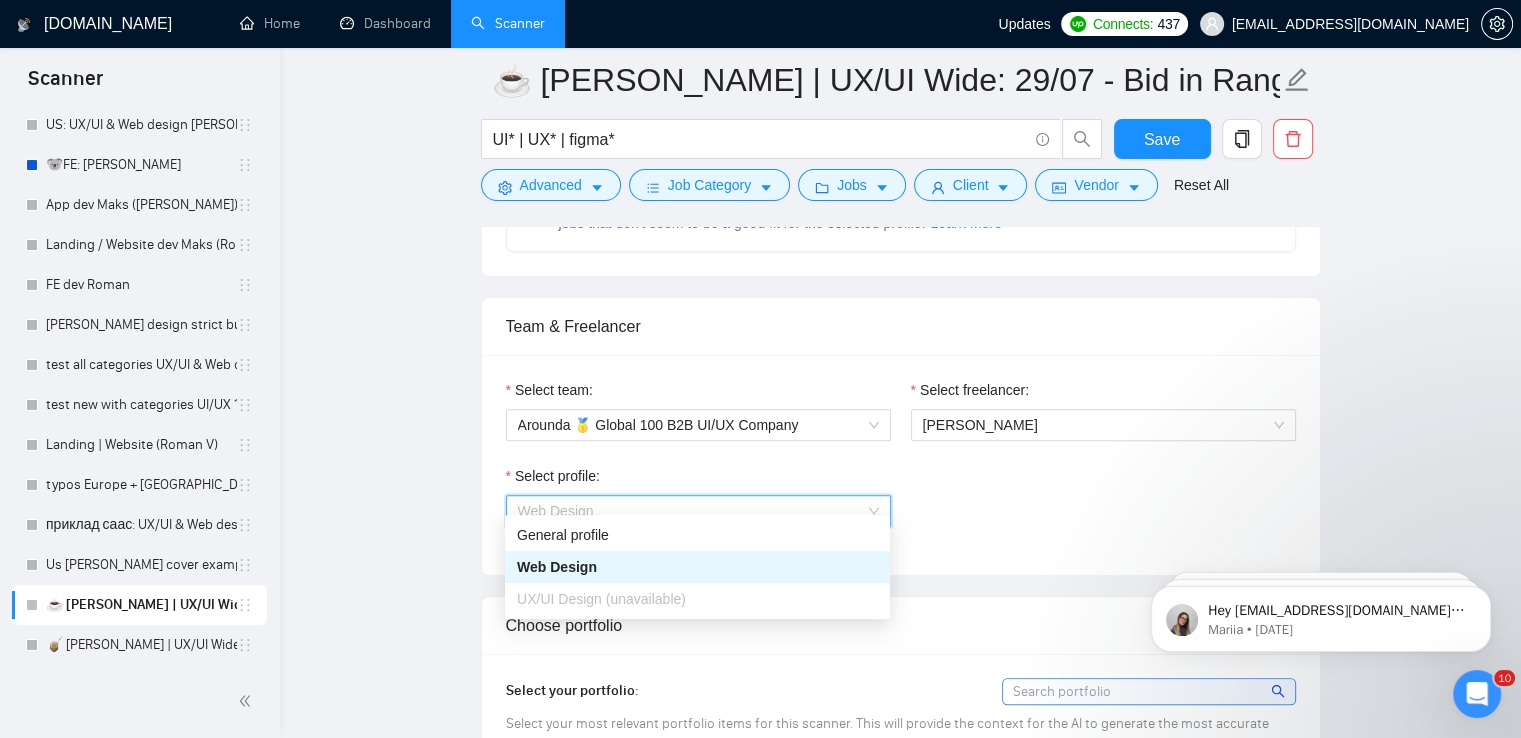 click on "UX/UI Design (unavailable)" at bounding box center (601, 599) 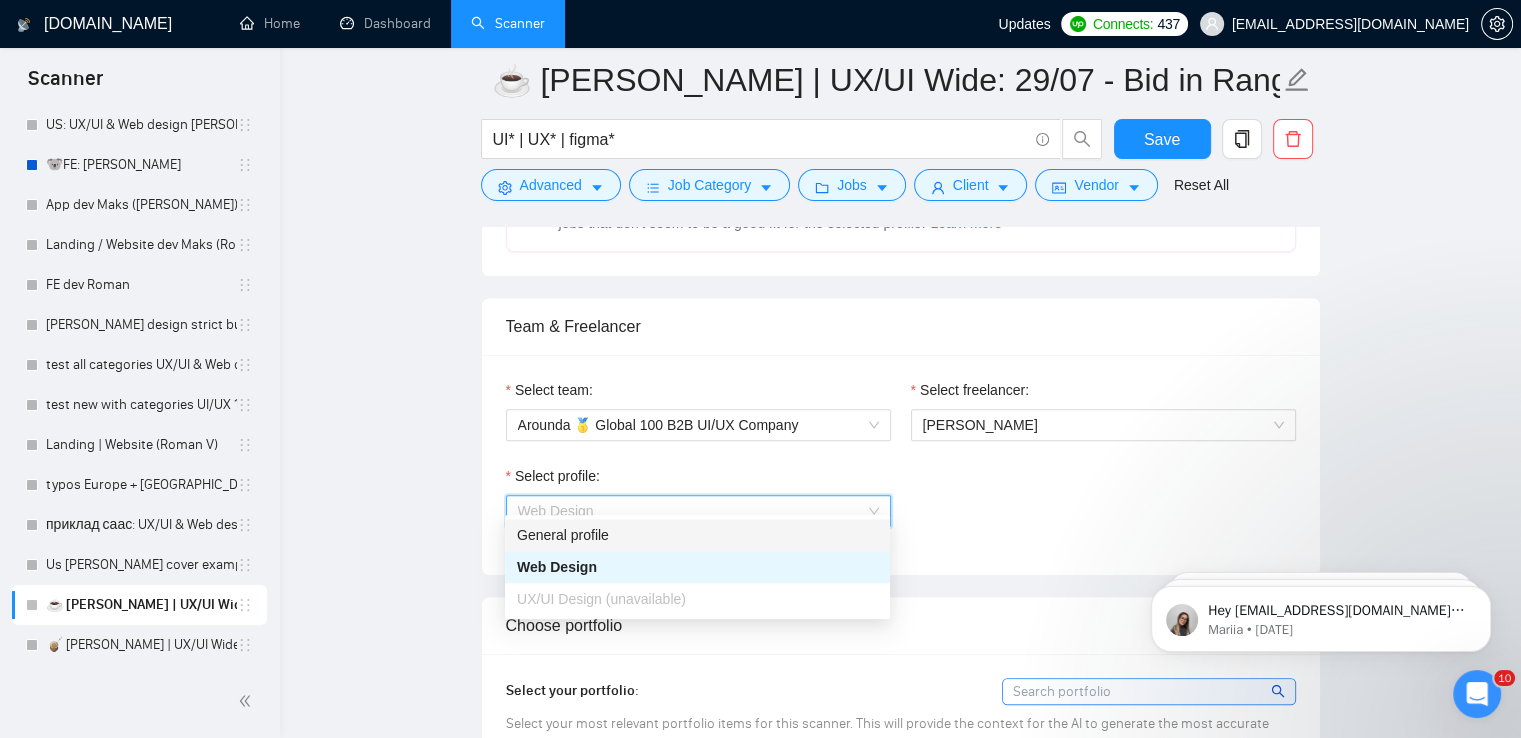 click on "Select profile: Web Design" at bounding box center (901, 508) 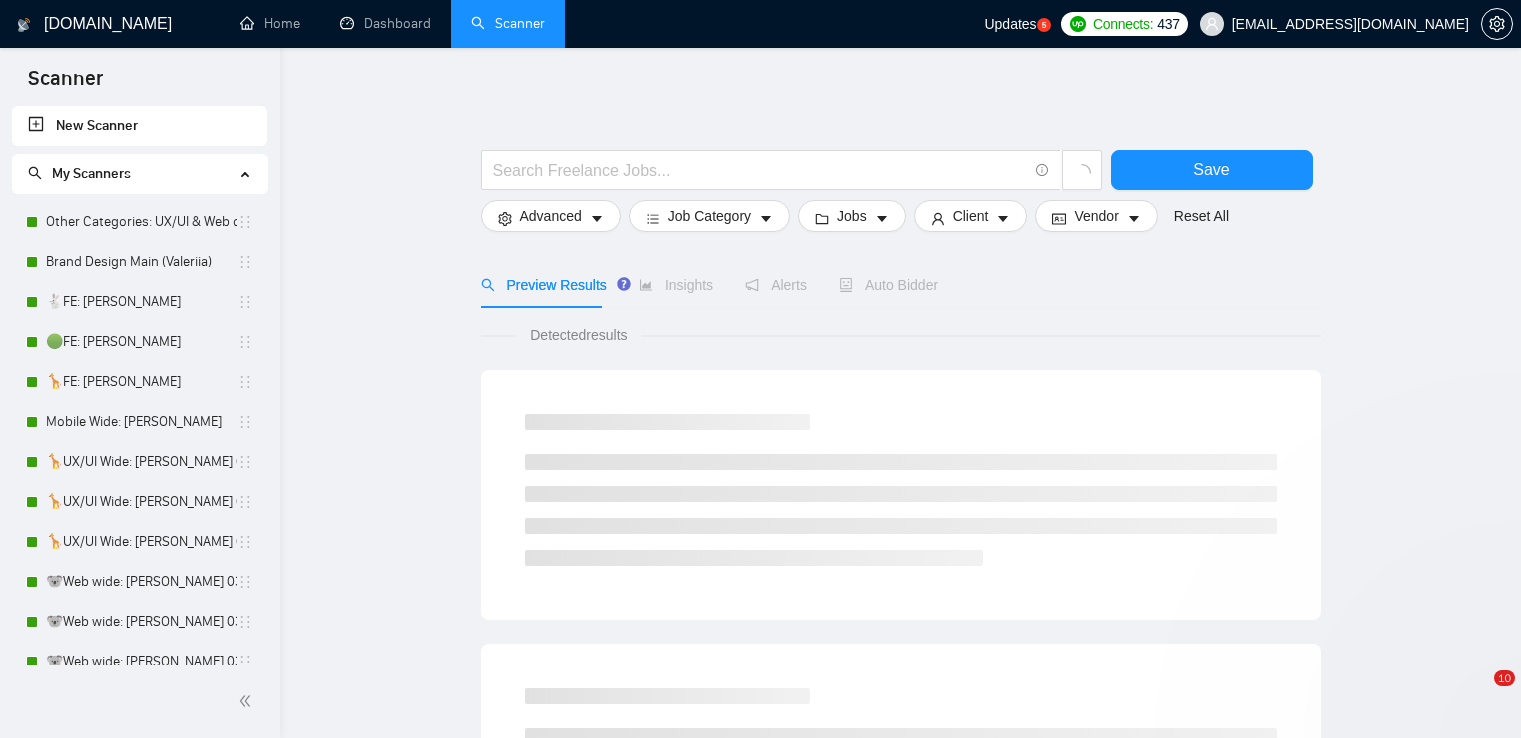 scroll, scrollTop: 0, scrollLeft: 0, axis: both 